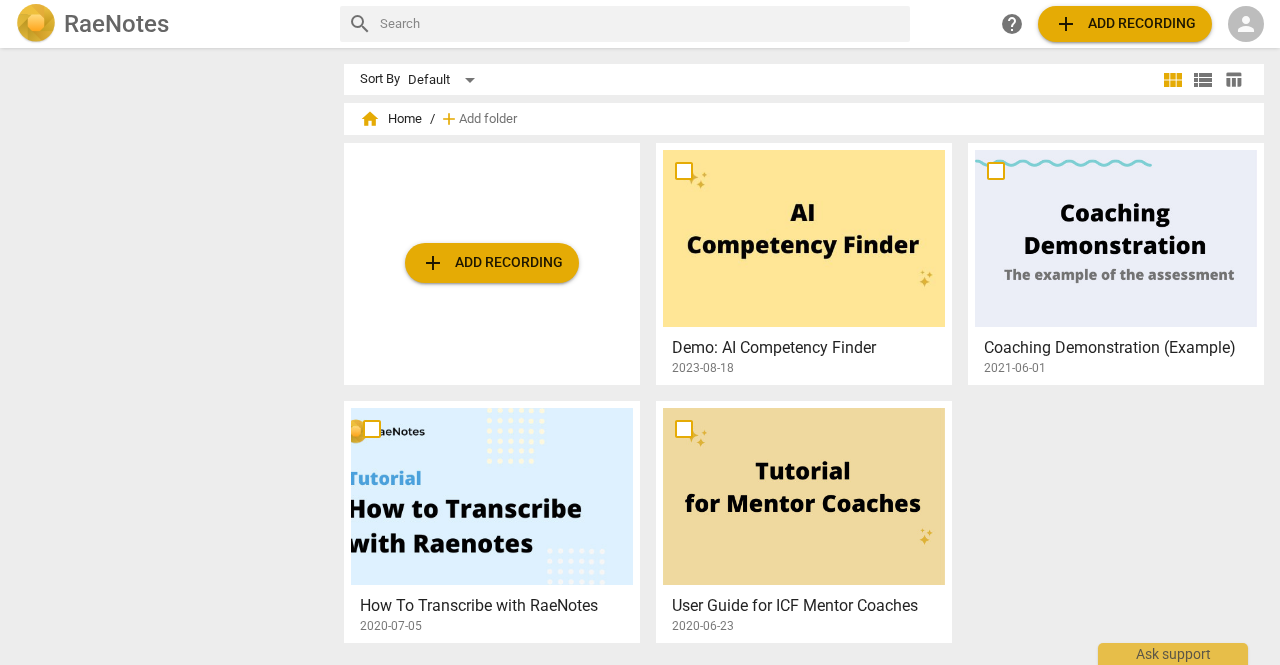 scroll, scrollTop: 0, scrollLeft: 0, axis: both 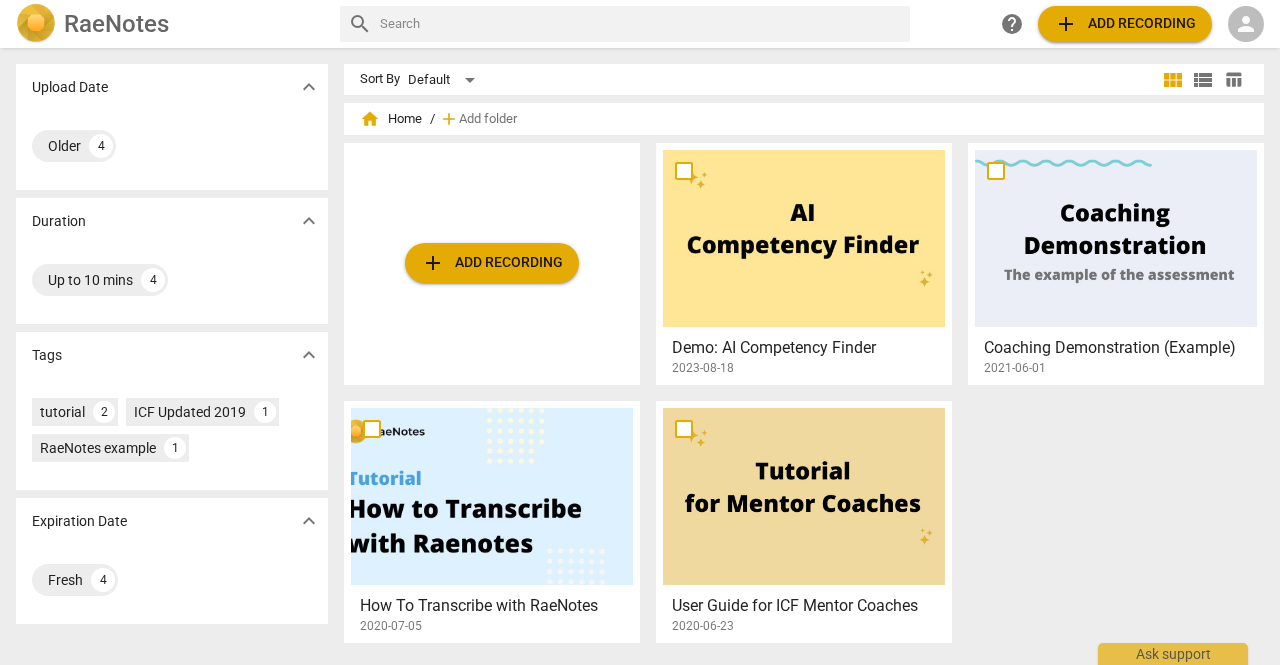 click on "person" at bounding box center [1246, 24] 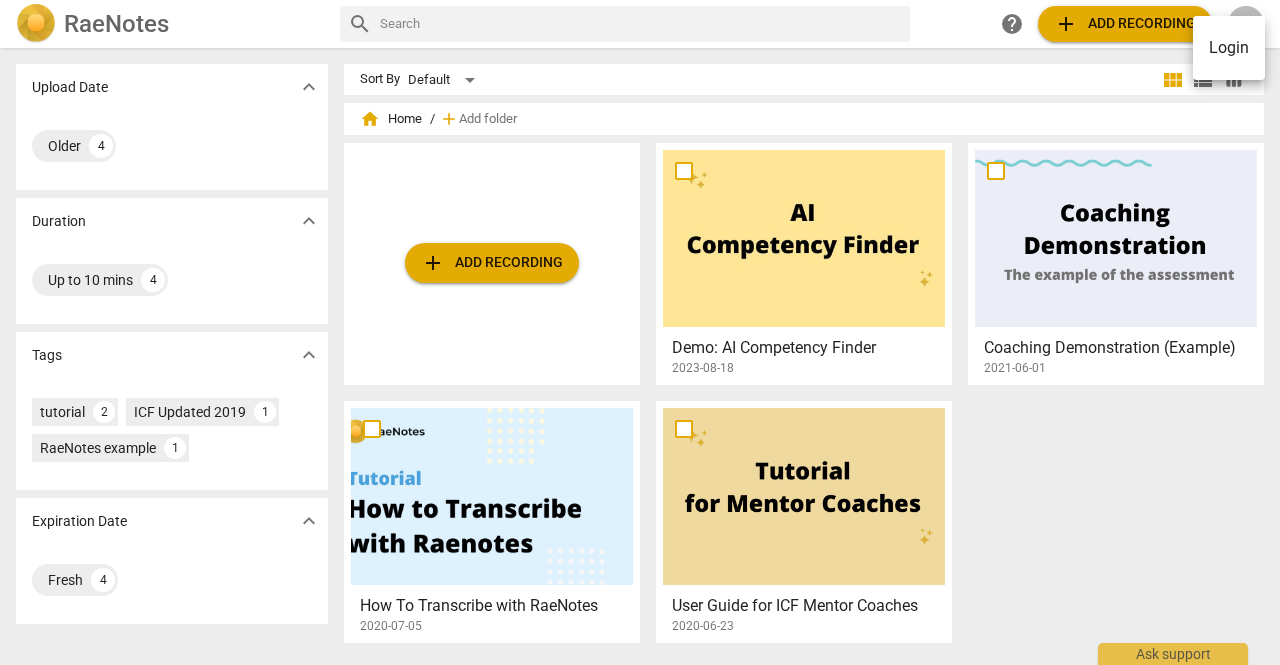 click on "Login" at bounding box center (1229, 48) 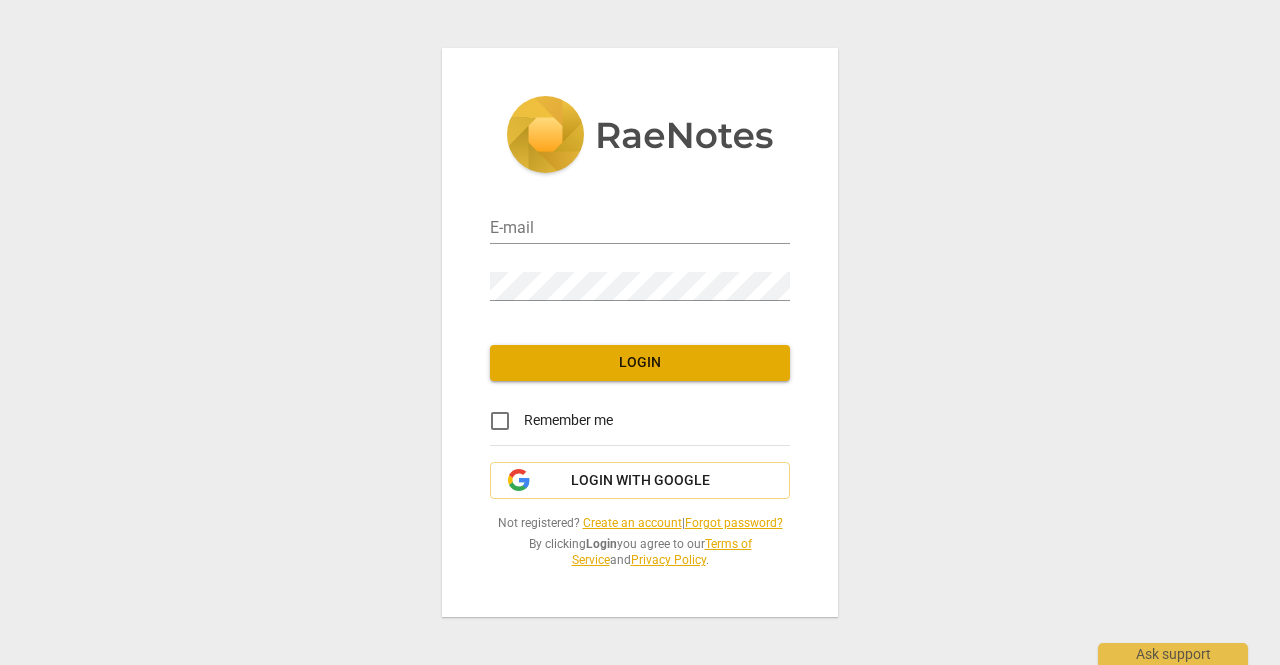 type on "That's really interesting . So when you . When you look at this . This pattern , um , that you're describing , or let's say I call it a pattern , but maybe it isn't . Maybe I'm wrong . But do you feel that this is , um , recur . This is a recurring situation ? And if so , is there actually a pattern or . Have I just opened ." 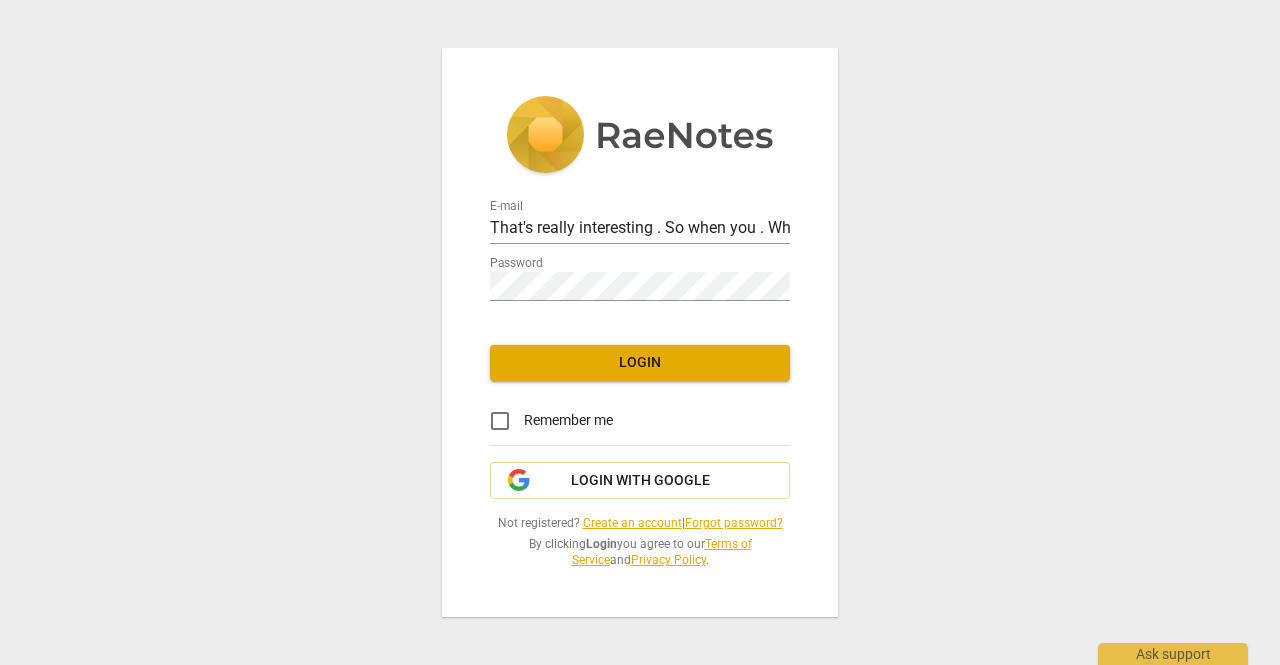 click on "Login" at bounding box center [640, 363] 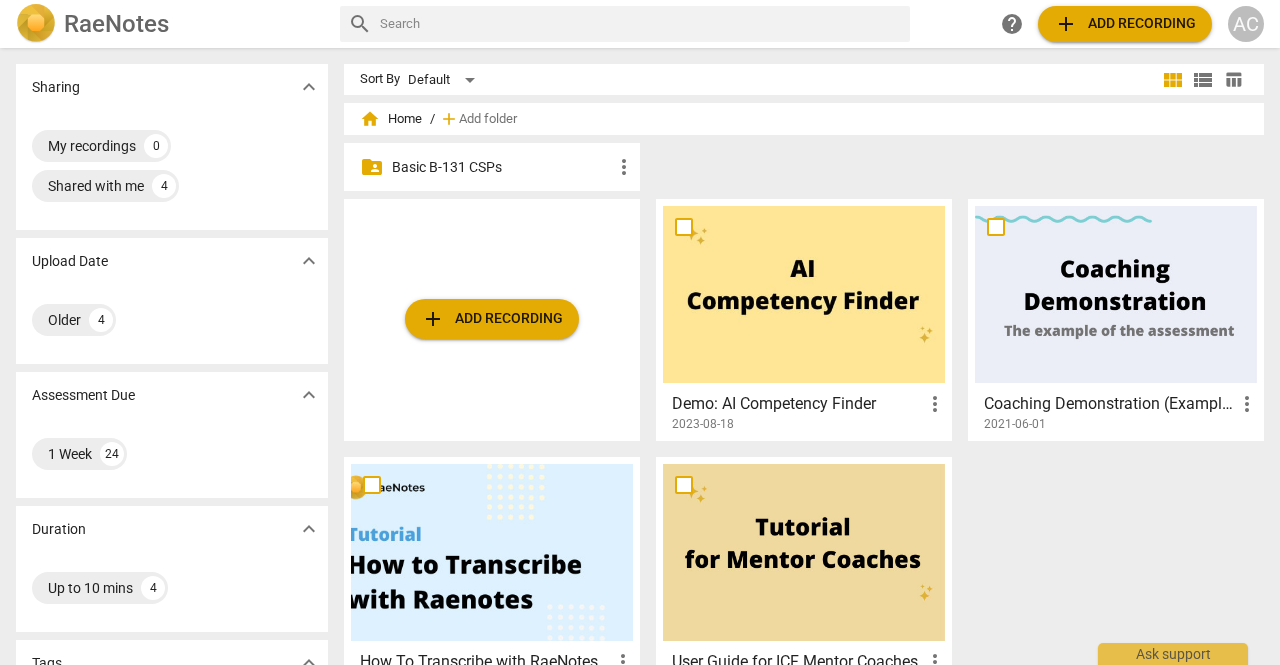 click on "Basic B-131 CSPs" at bounding box center [502, 167] 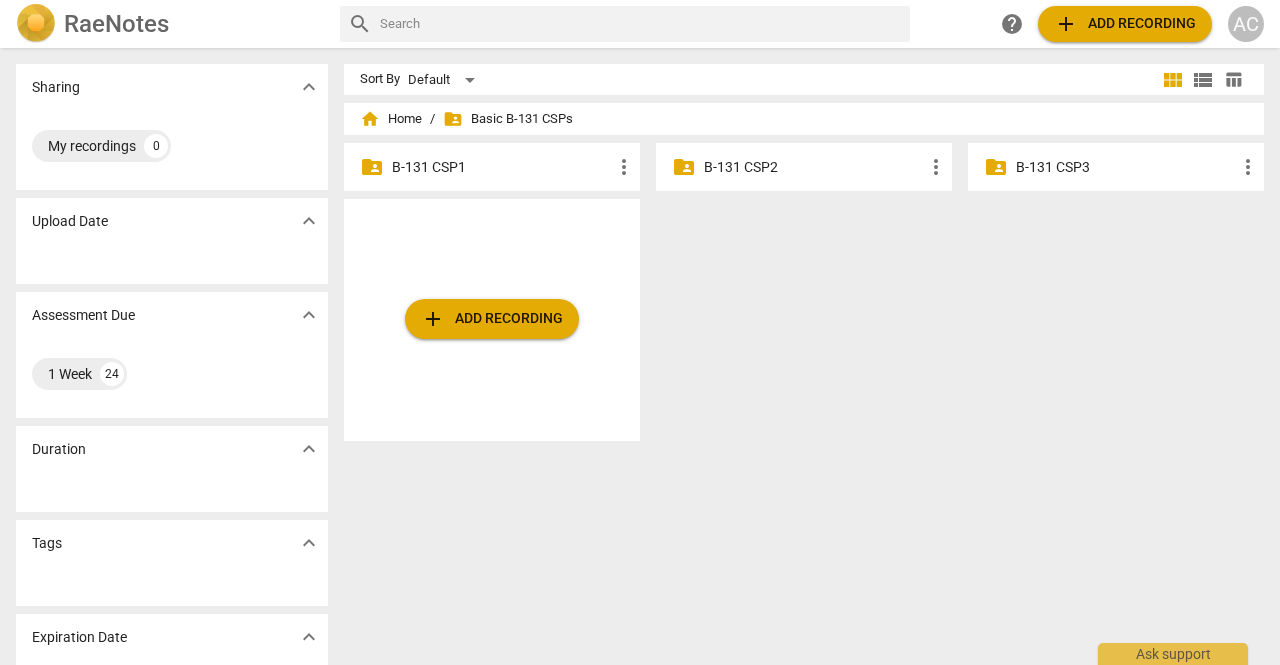 click on "B-131 CSP1" at bounding box center (502, 167) 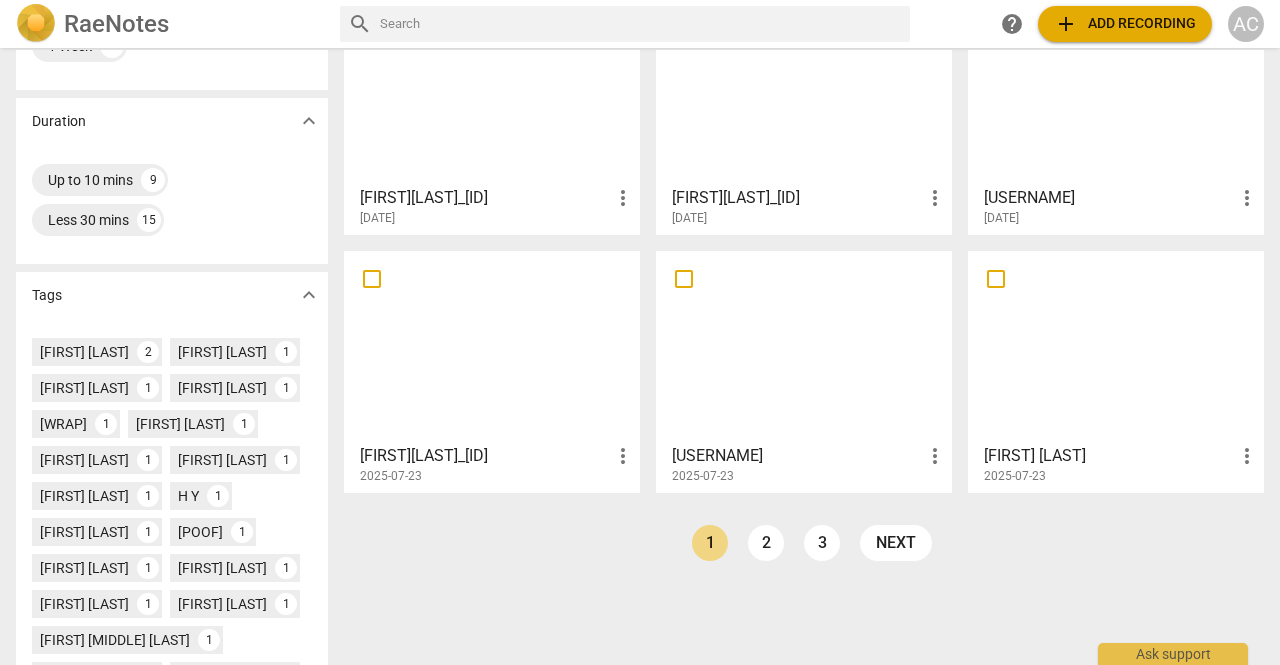 scroll, scrollTop: 479, scrollLeft: 0, axis: vertical 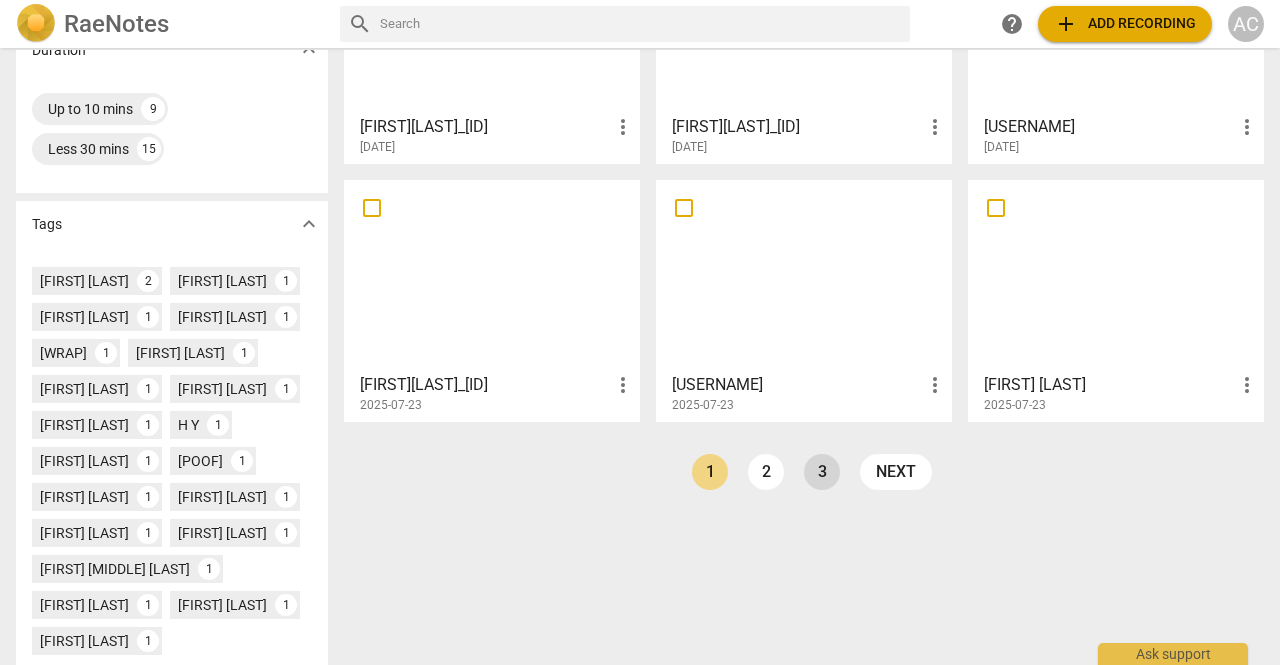 click on "3" at bounding box center [822, 472] 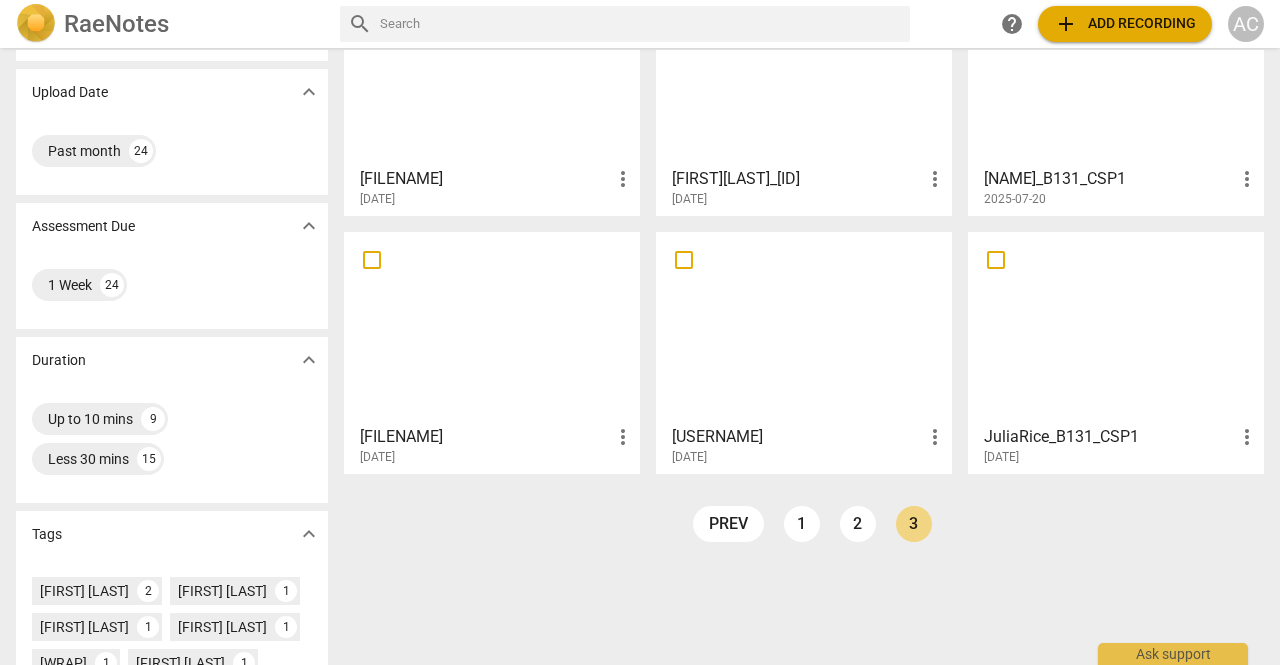 scroll, scrollTop: 170, scrollLeft: 0, axis: vertical 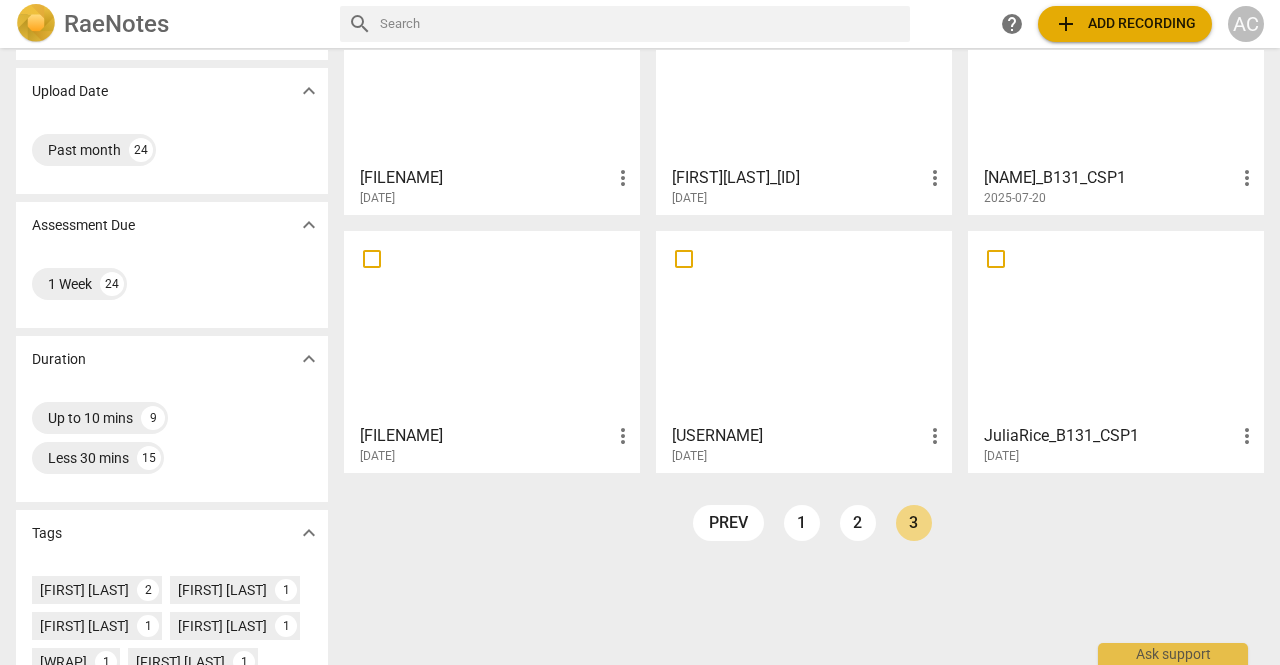 click at bounding box center (492, 326) 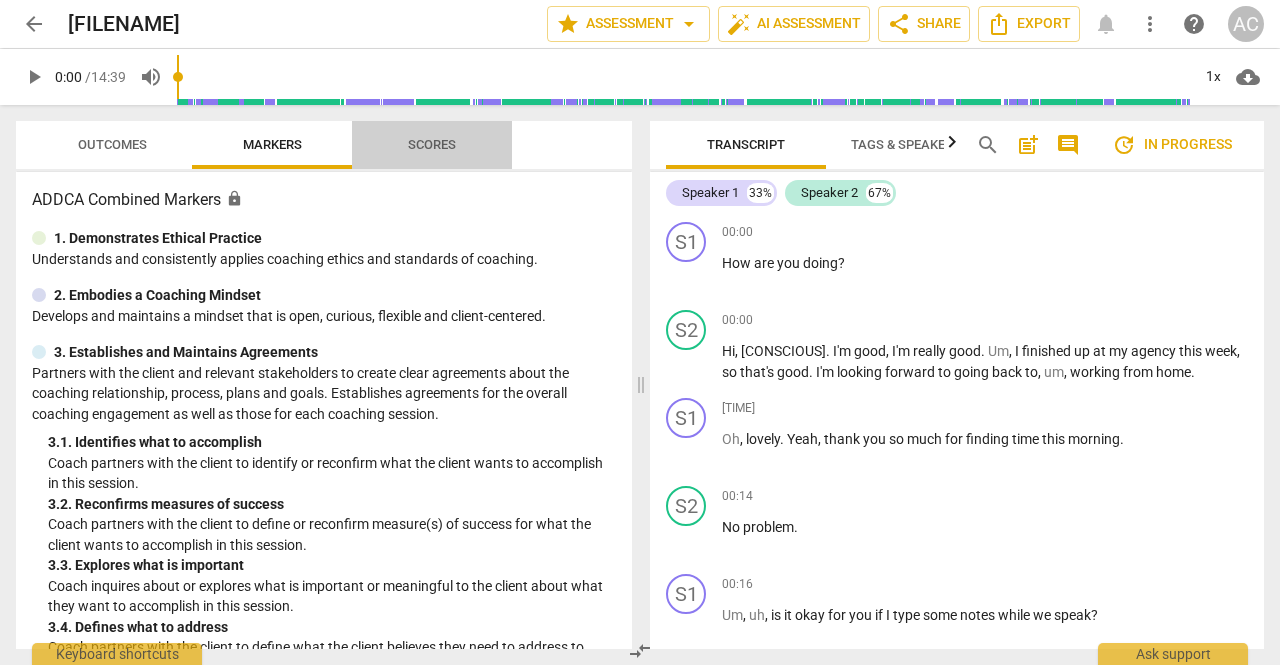 click on "Scores" at bounding box center [432, 144] 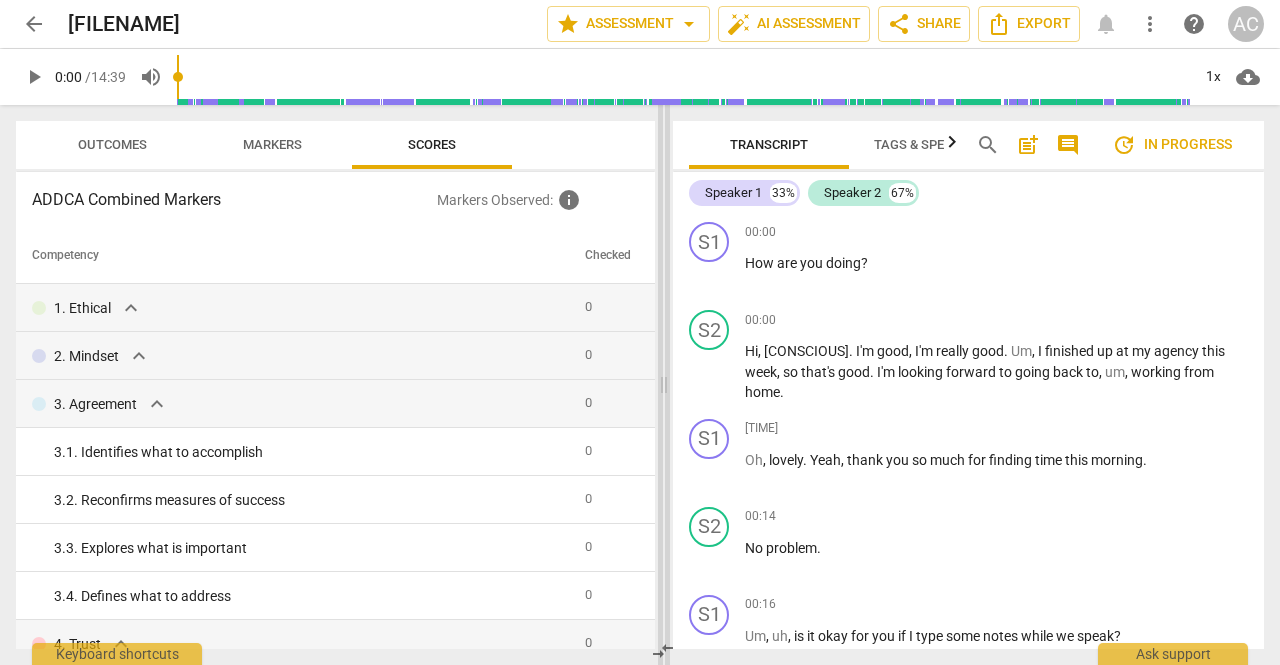 drag, startPoint x: 642, startPoint y: 390, endPoint x: 665, endPoint y: 107, distance: 283.9331 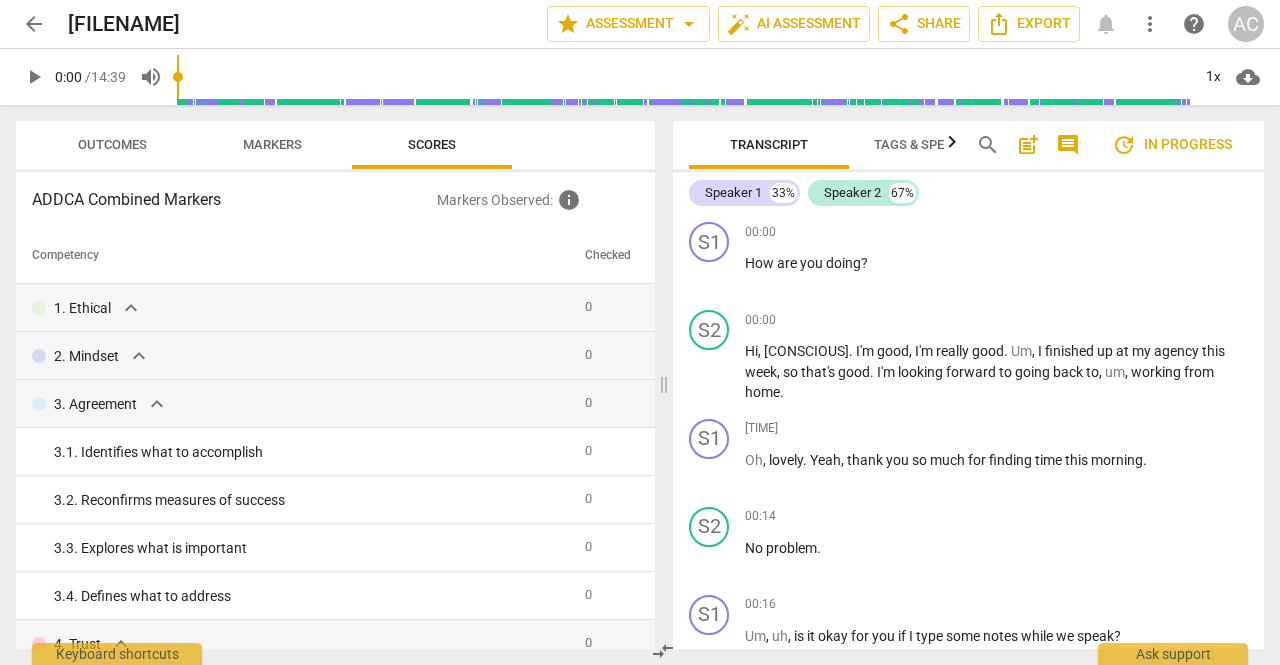click on "arrow_back" at bounding box center (34, 24) 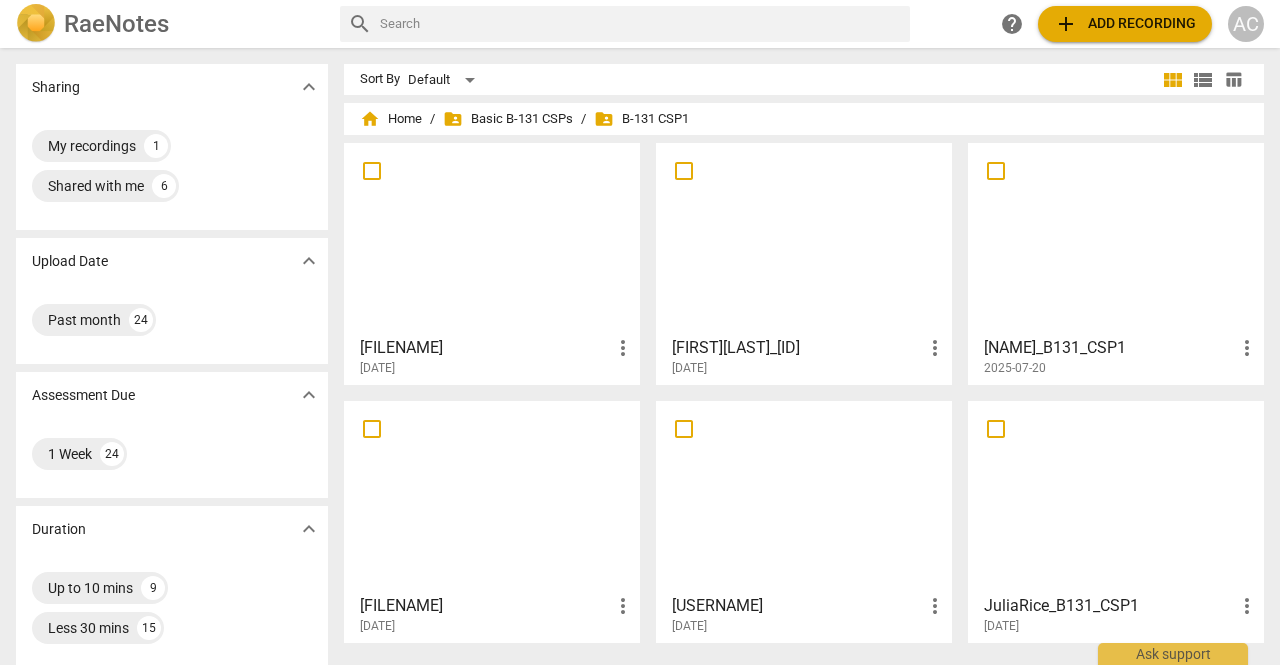 click at bounding box center [492, 238] 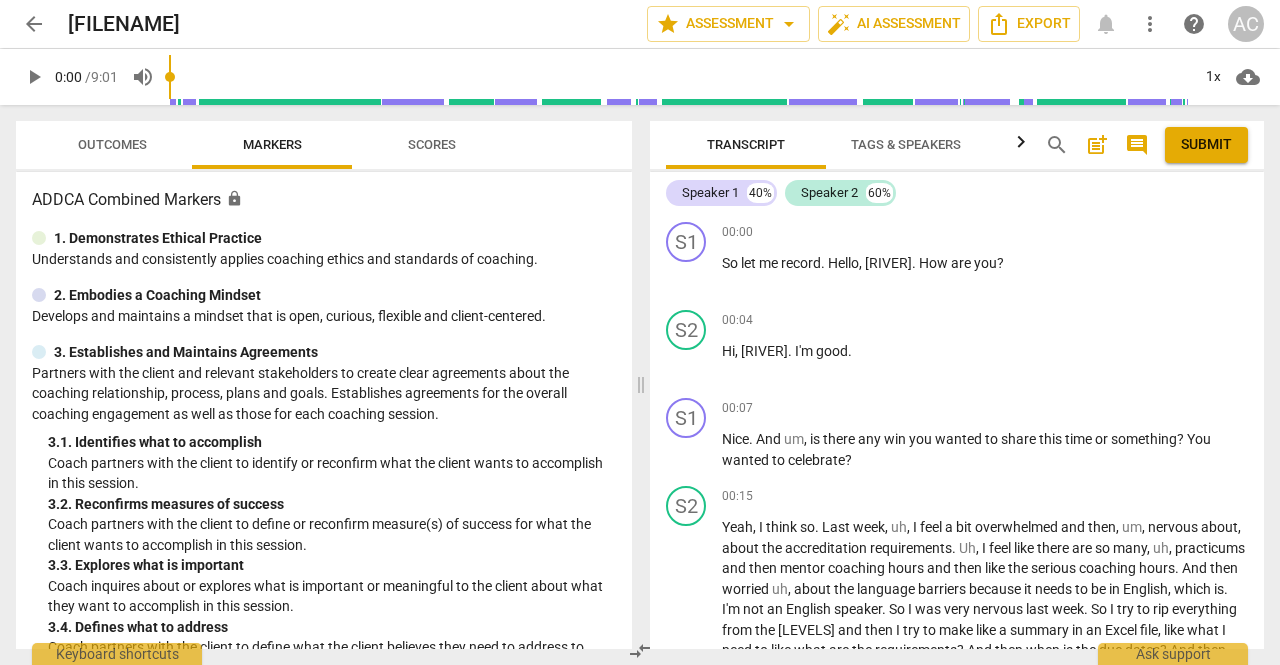 click on "Scores" at bounding box center (432, 144) 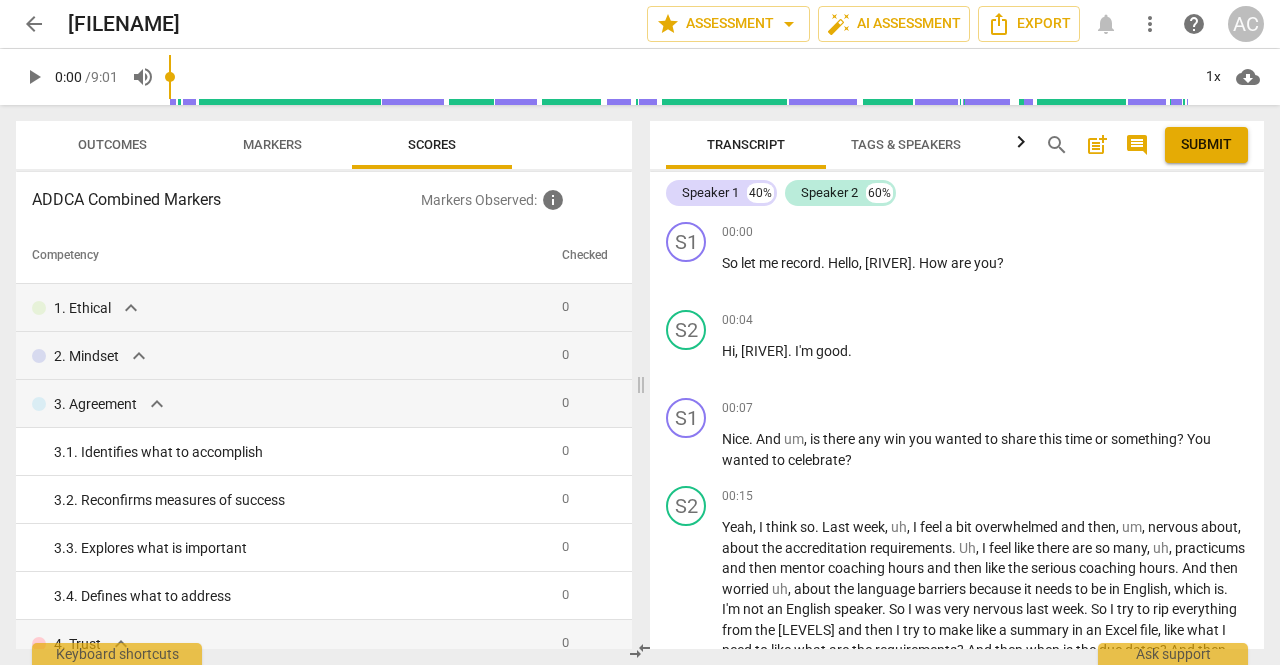 click on "arrow_back" at bounding box center (34, 24) 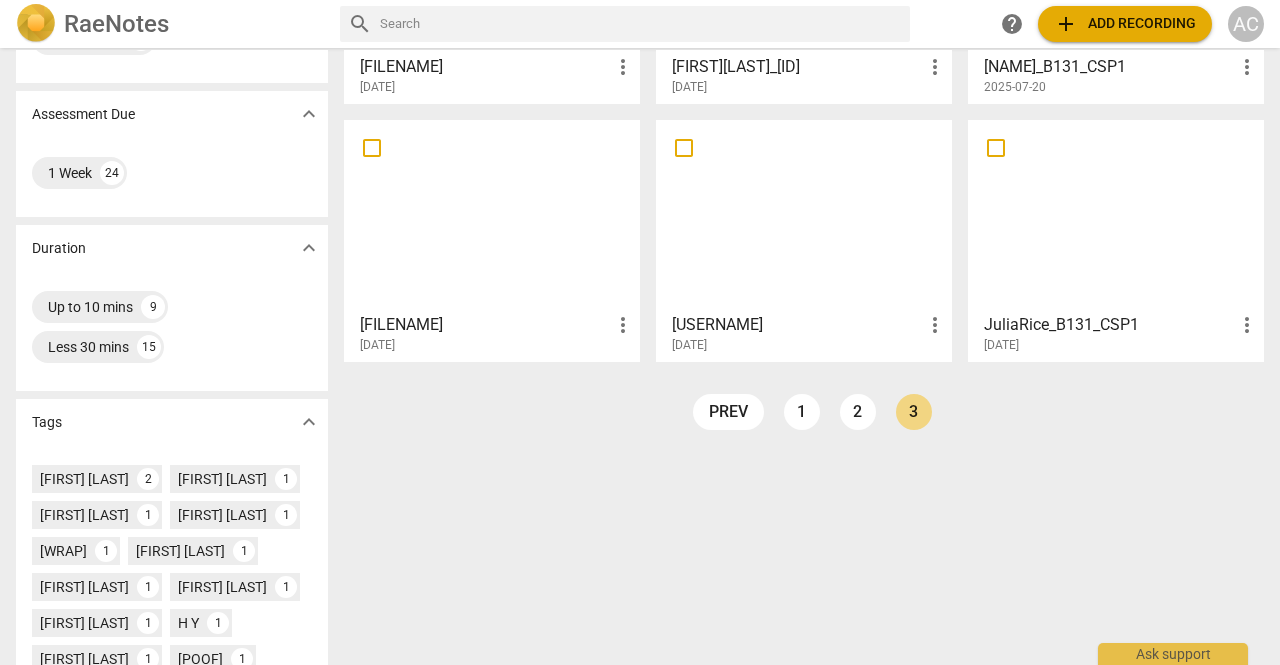 scroll, scrollTop: 438, scrollLeft: 0, axis: vertical 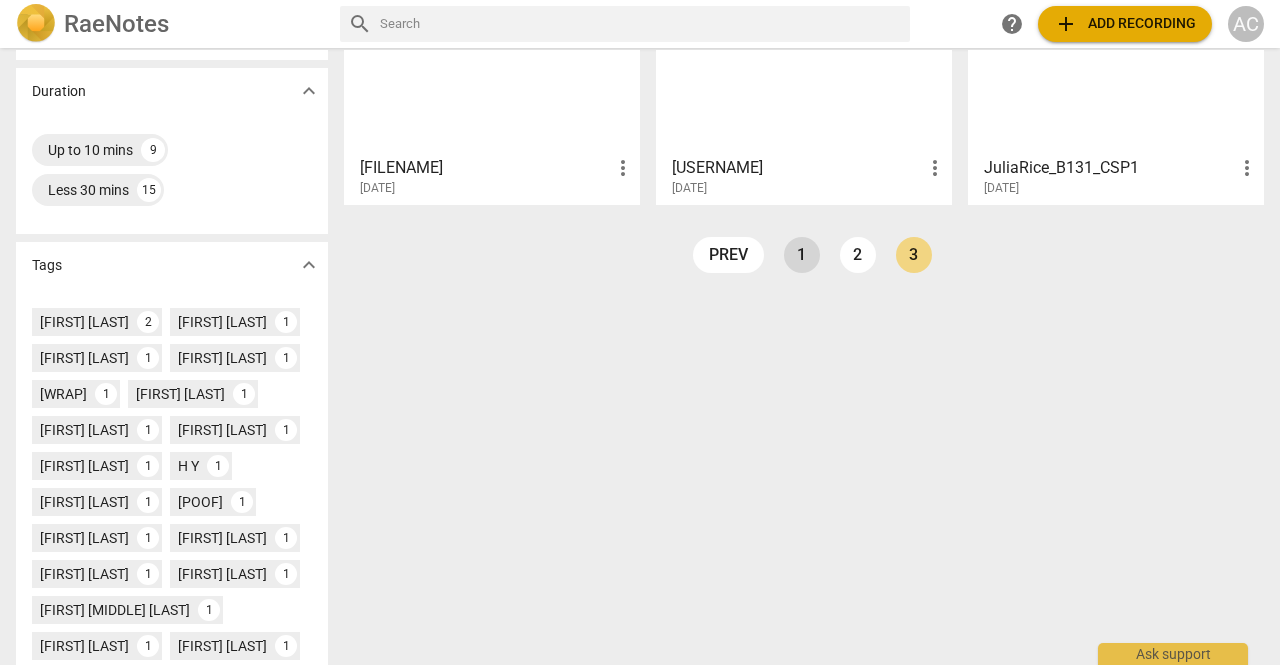 click on "1" at bounding box center [802, 255] 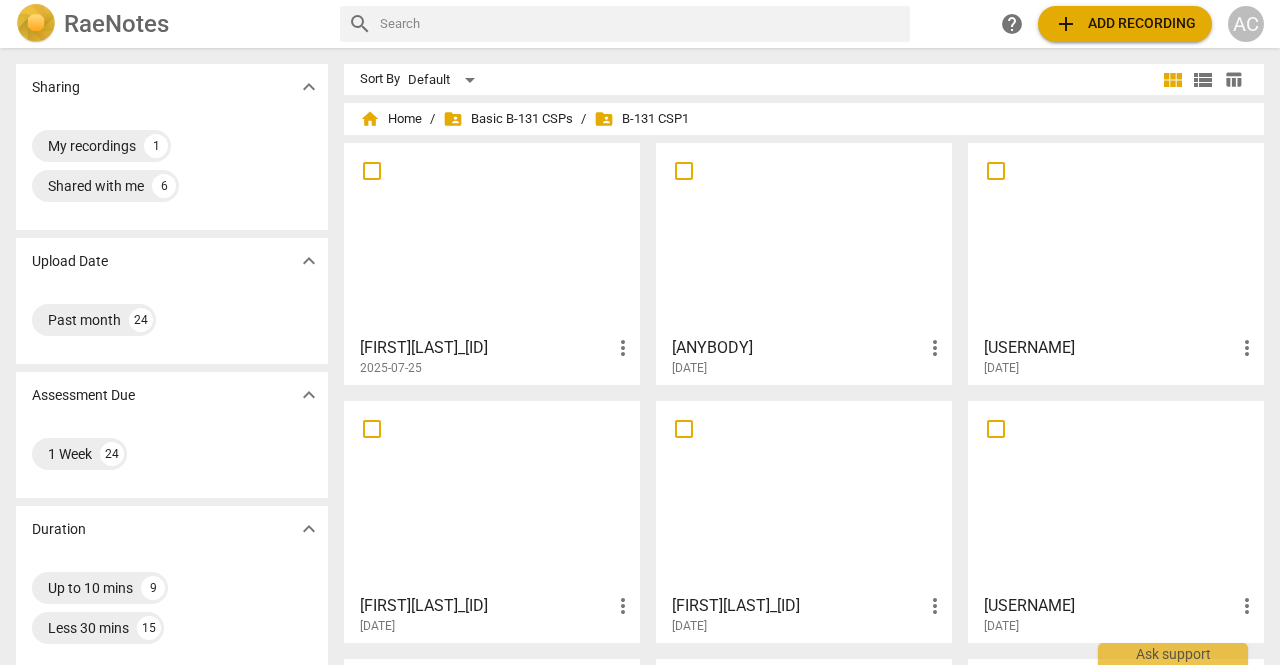 click at bounding box center [492, 238] 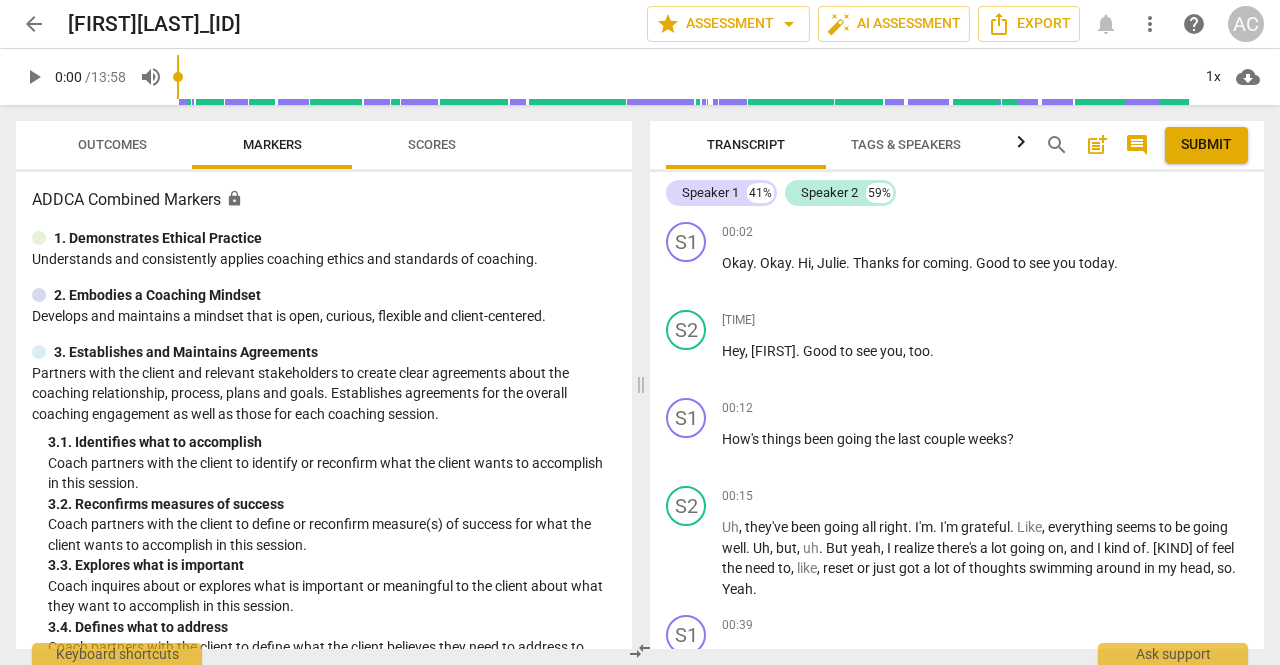 click on "Scores" at bounding box center [432, 144] 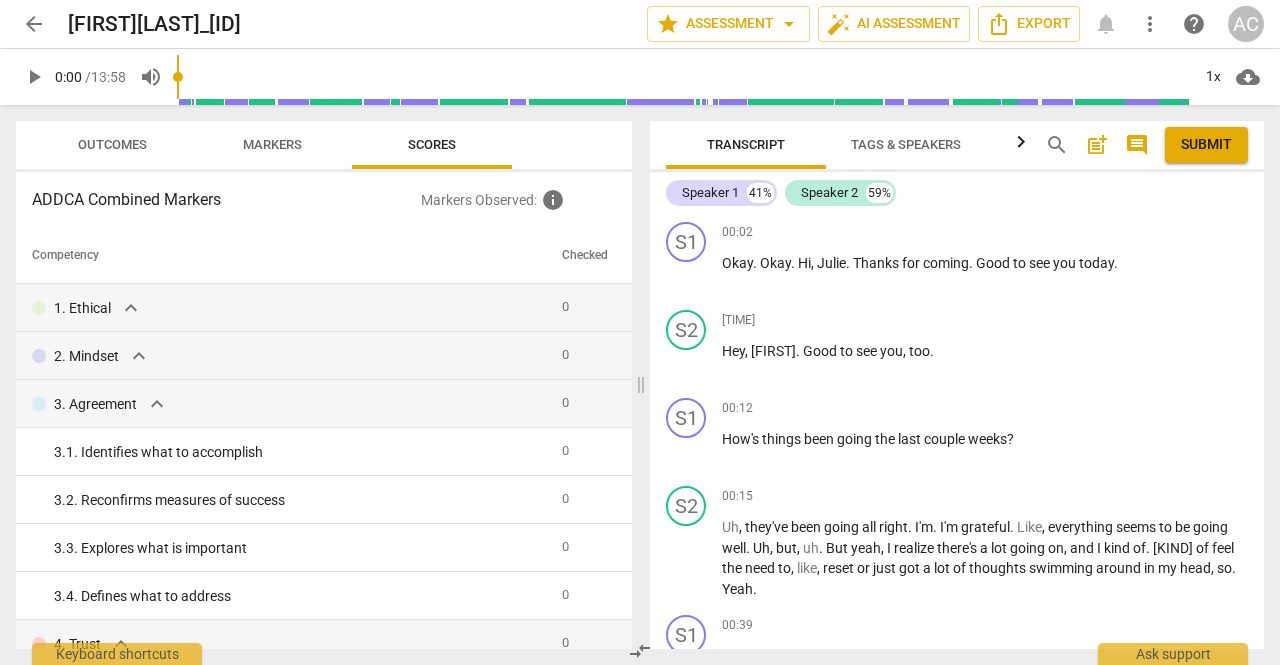 click on "arrow_back" at bounding box center [34, 24] 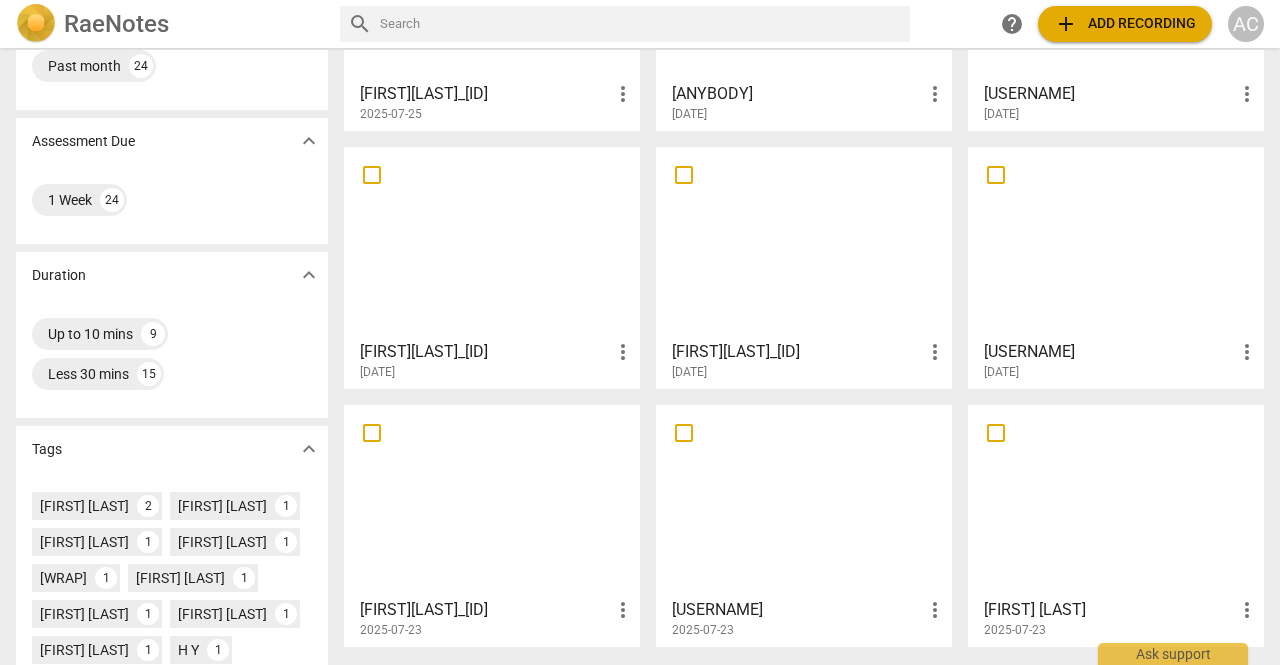 scroll, scrollTop: 244, scrollLeft: 0, axis: vertical 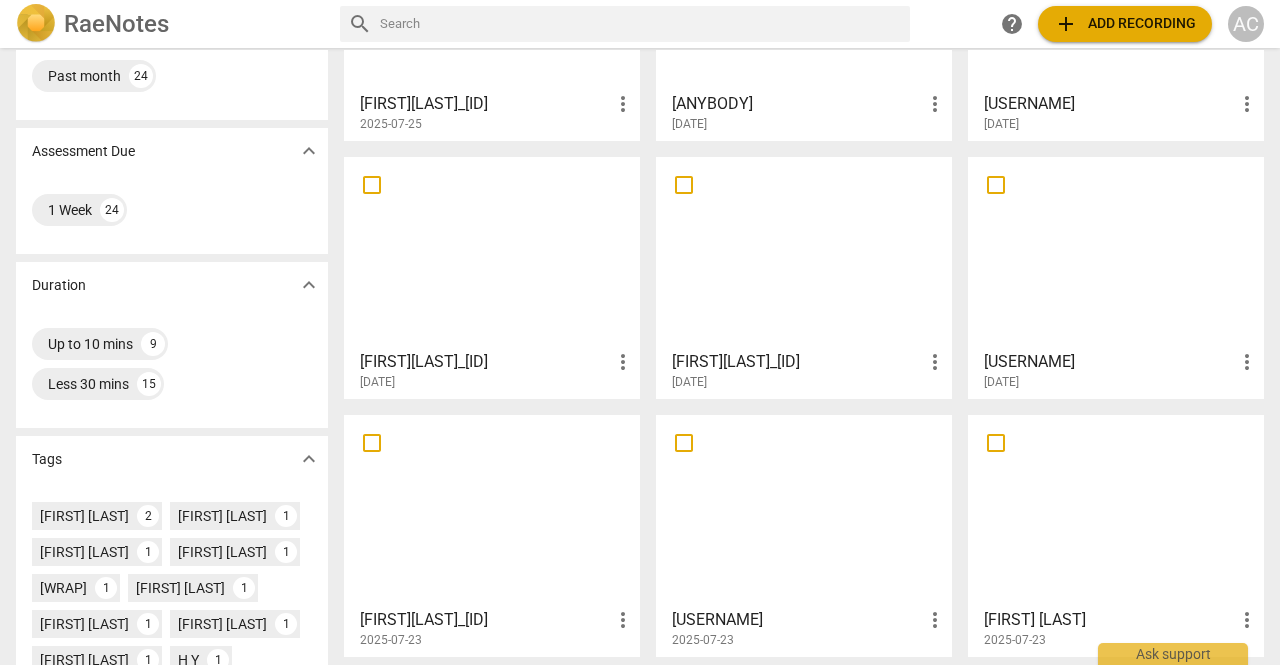 click at bounding box center [1116, 252] 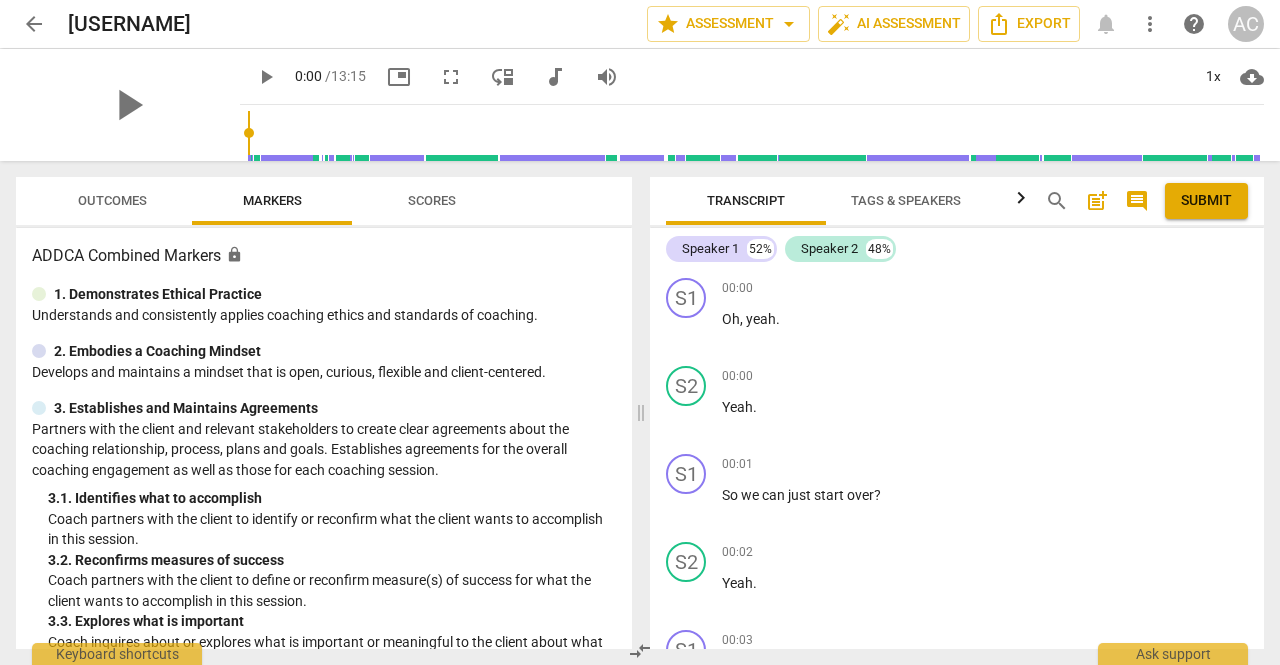 click on "Scores" at bounding box center [432, 200] 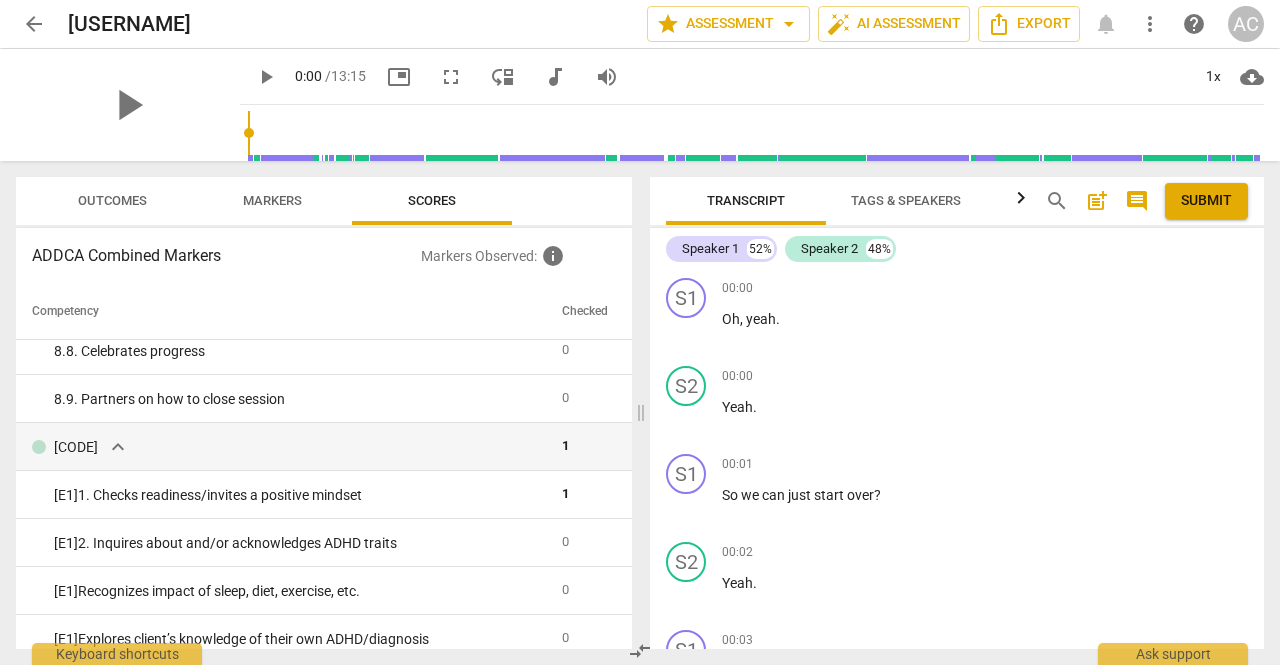 scroll, scrollTop: 2080, scrollLeft: 0, axis: vertical 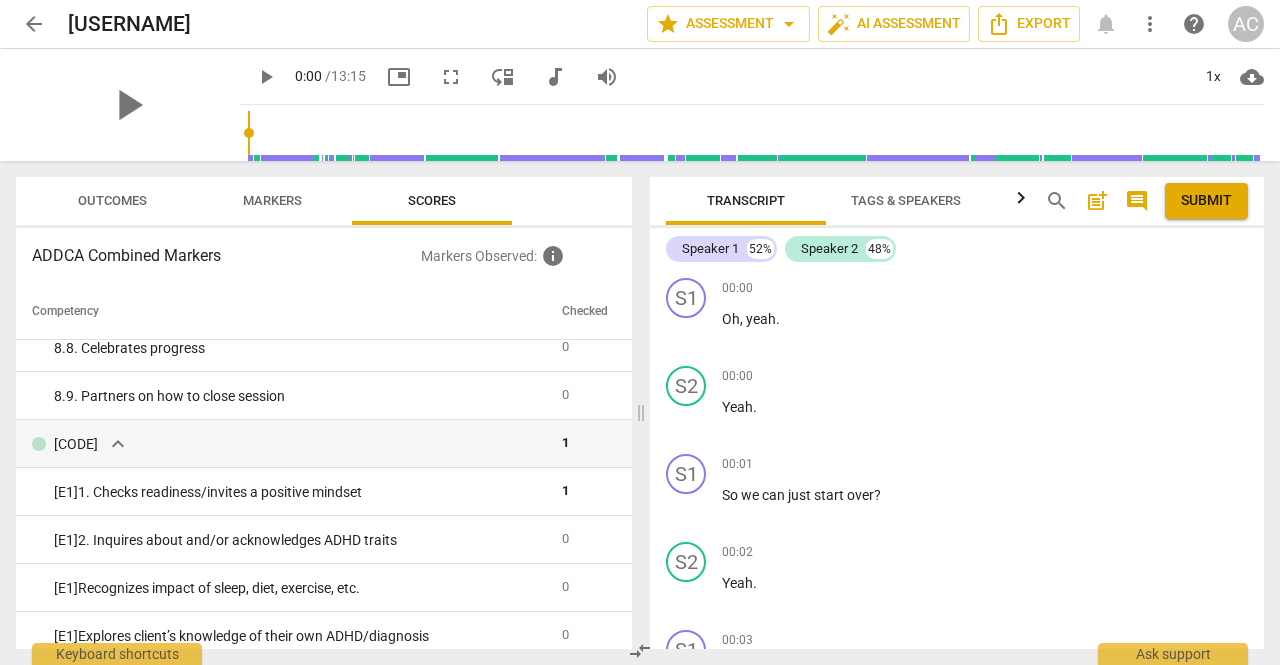 click on "arrow_back" at bounding box center (34, 24) 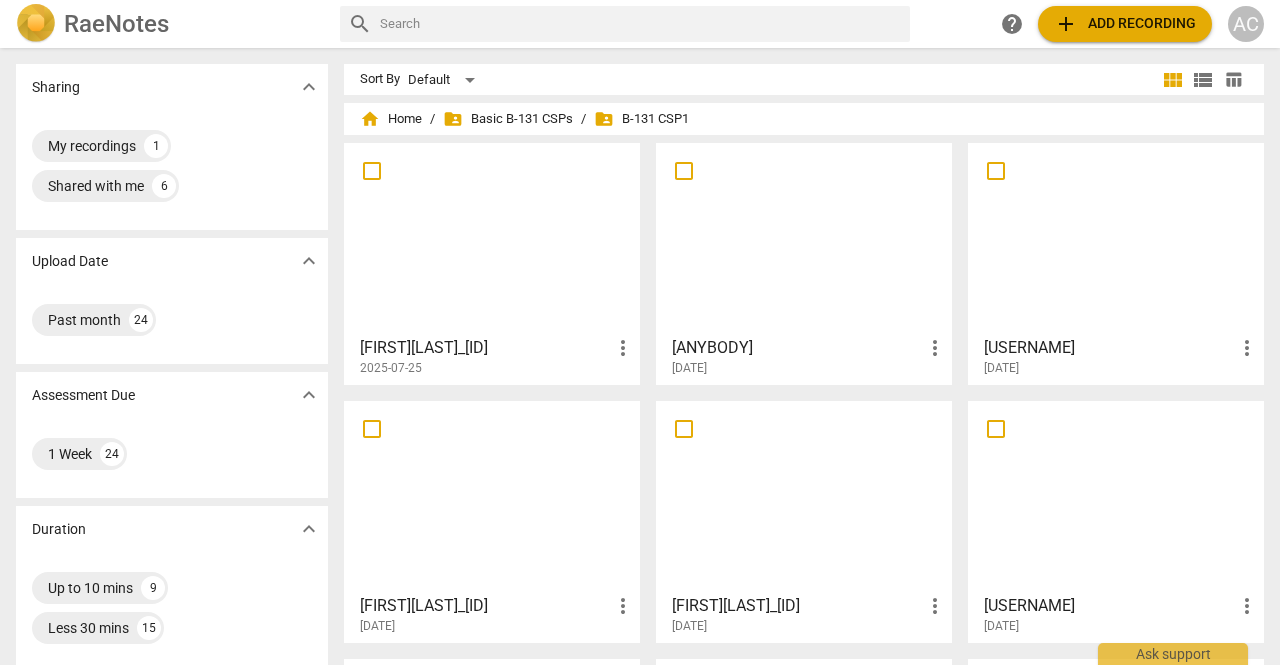 click at bounding box center [804, 496] 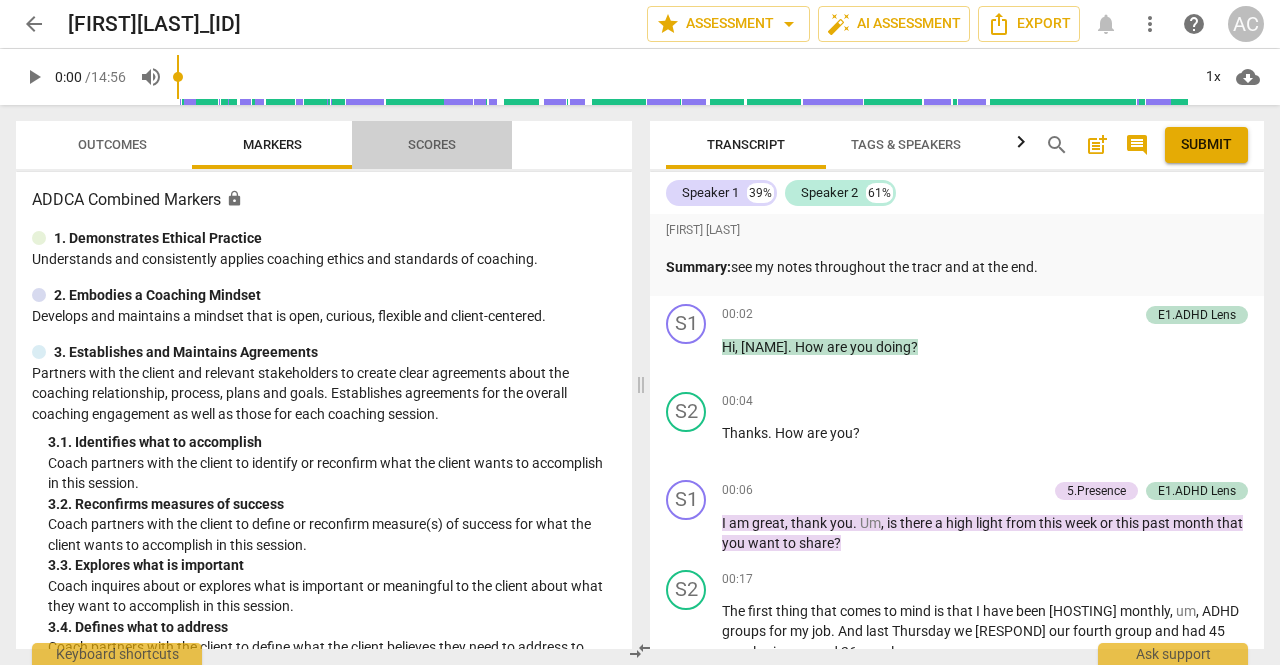 click on "Scores" at bounding box center (432, 144) 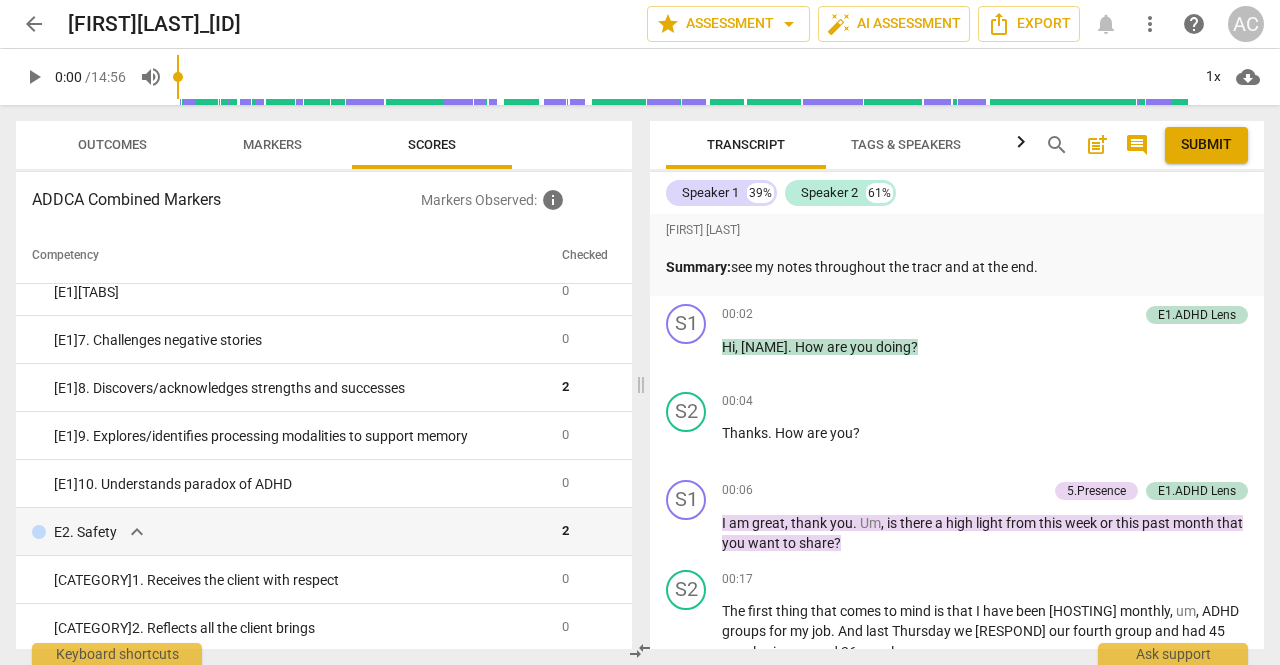 scroll, scrollTop: 2471, scrollLeft: 0, axis: vertical 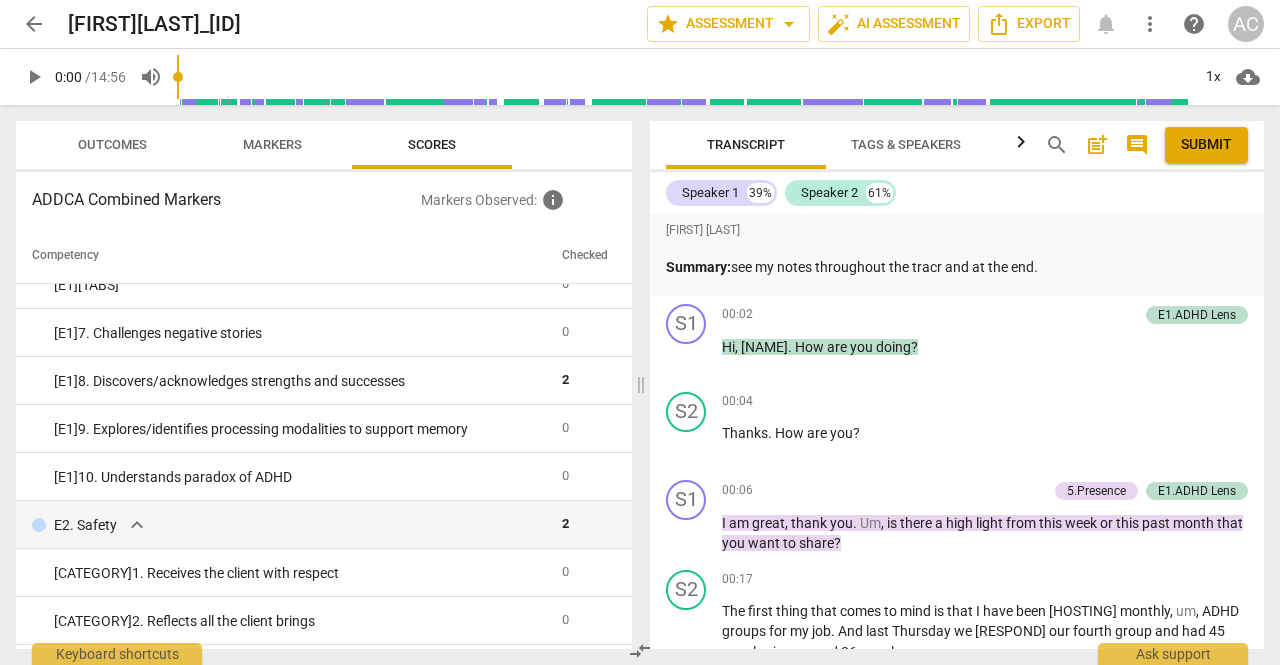 click on "arrow_back" at bounding box center [34, 24] 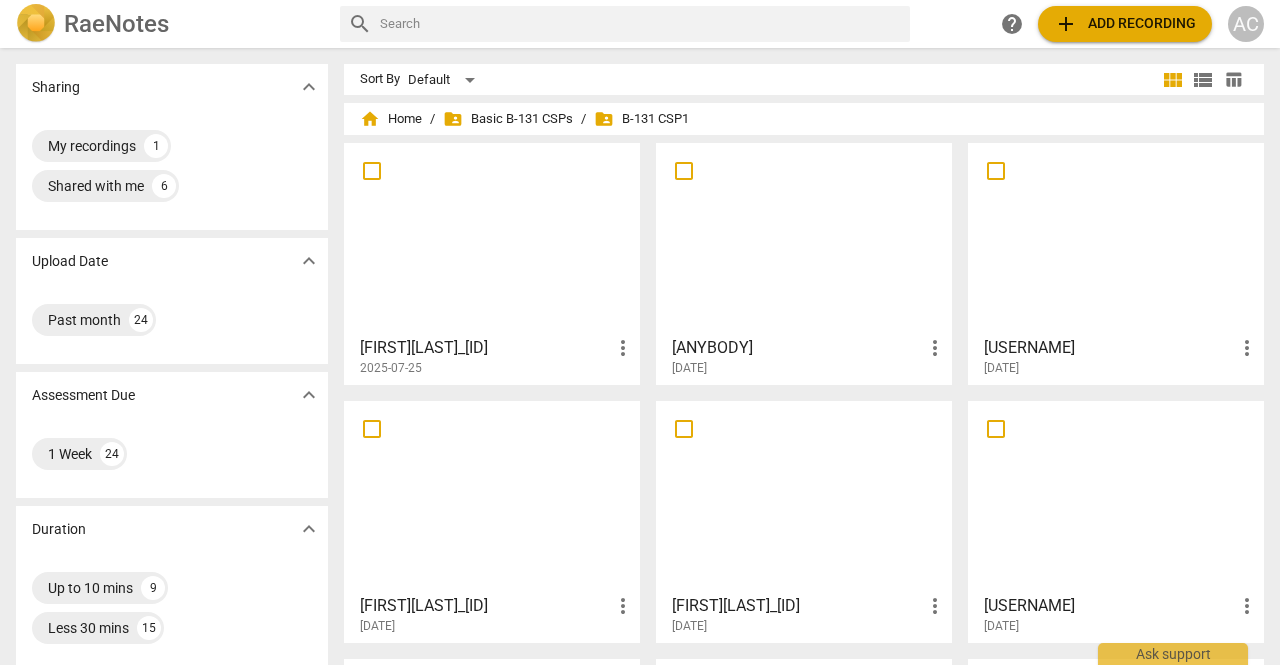 click at bounding box center (804, 238) 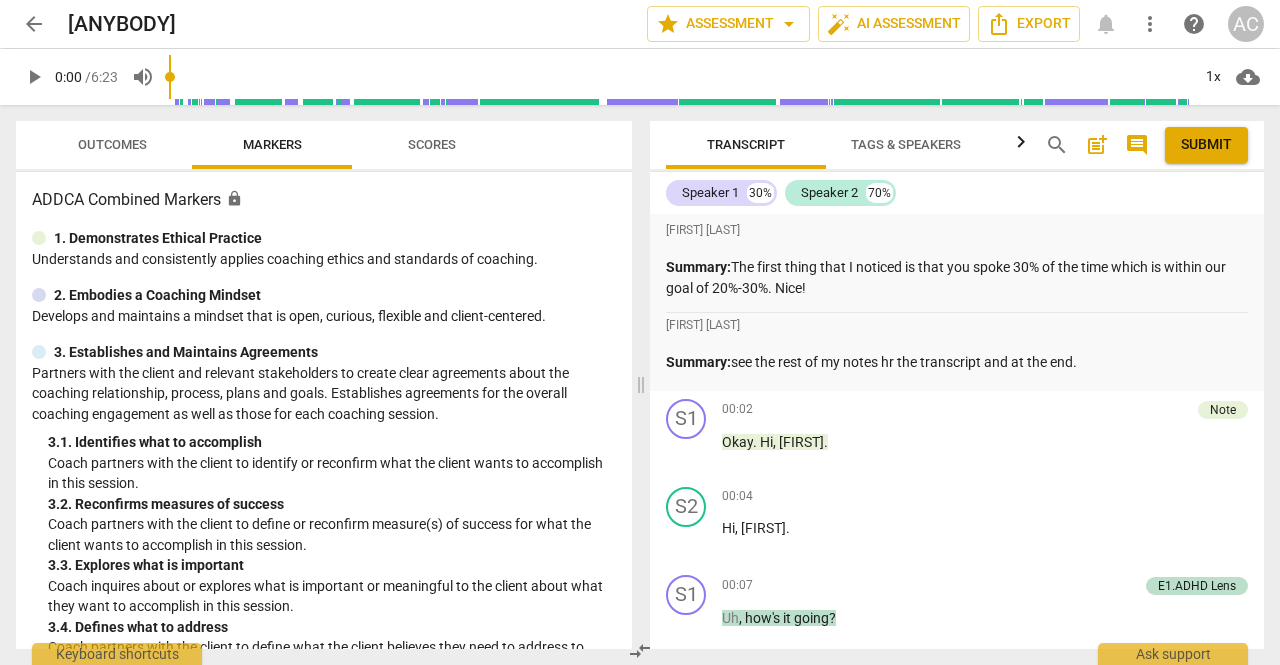 click on "Scores" at bounding box center (432, 144) 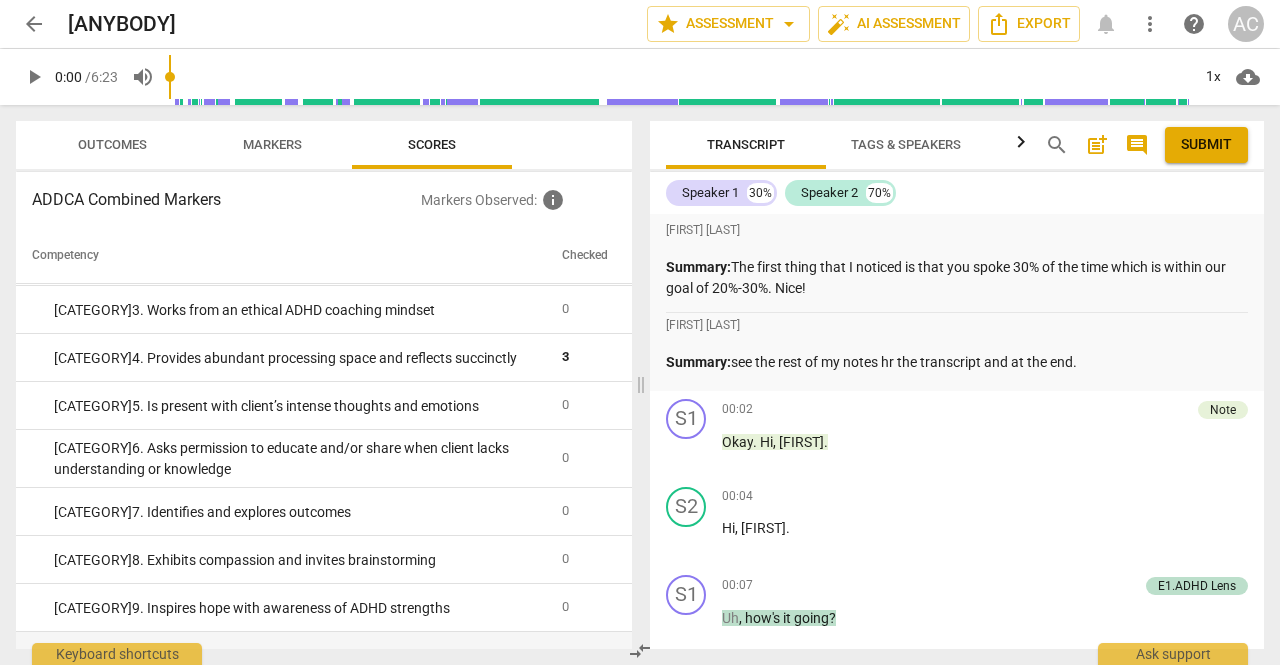 scroll, scrollTop: 2852, scrollLeft: 0, axis: vertical 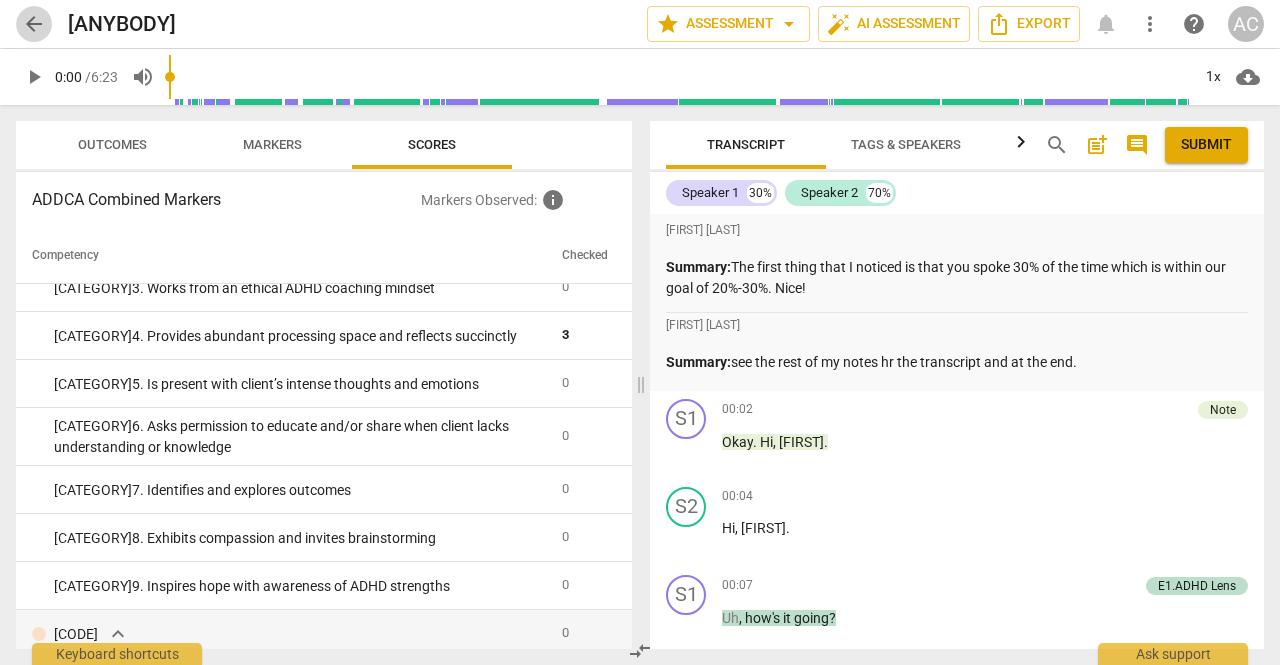 click on "arrow_back" at bounding box center [34, 24] 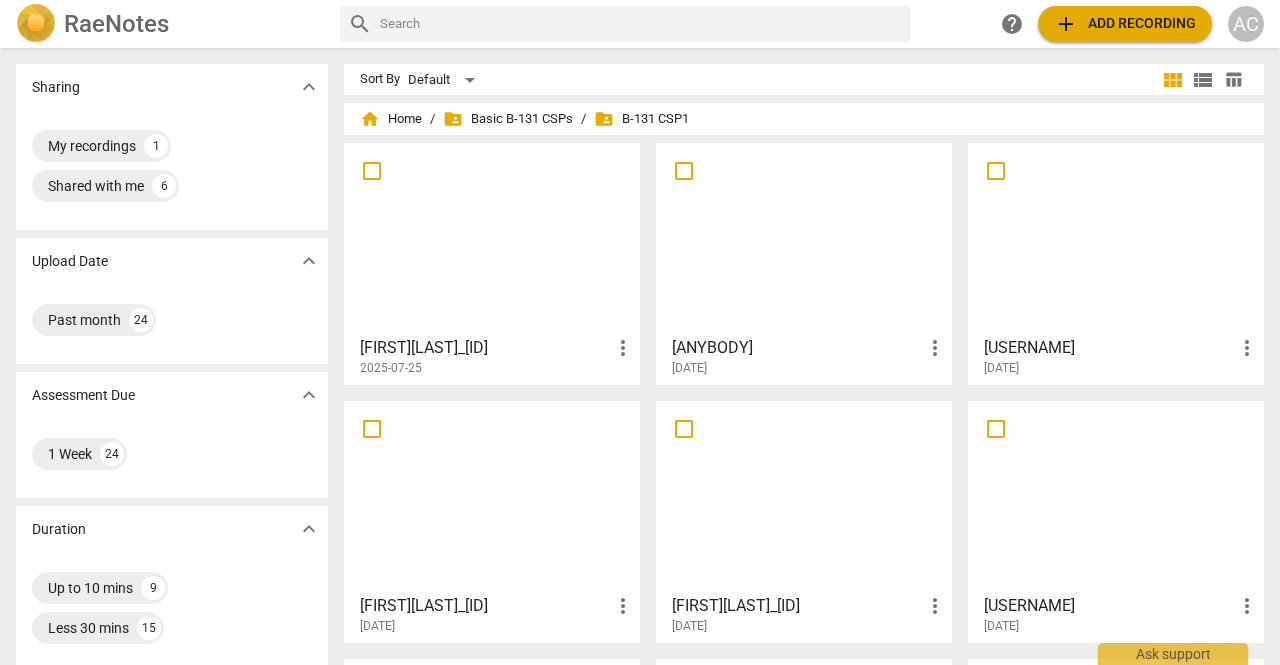 click at bounding box center (492, 496) 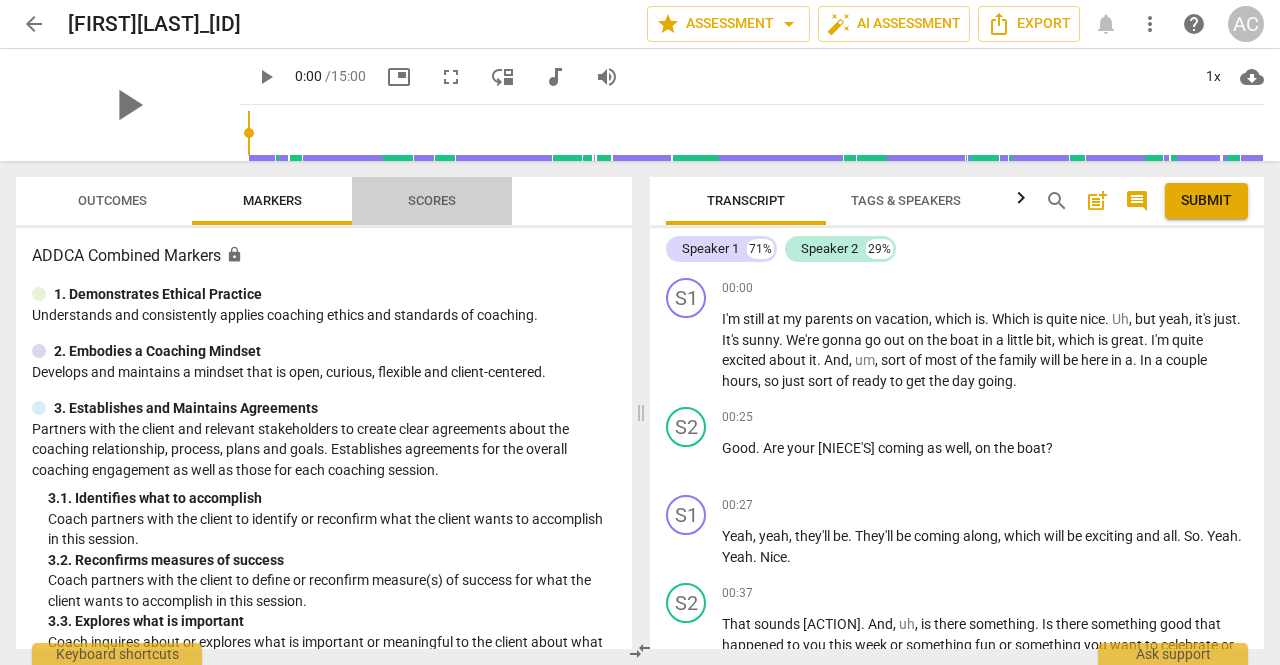 click on "Scores" at bounding box center [432, 200] 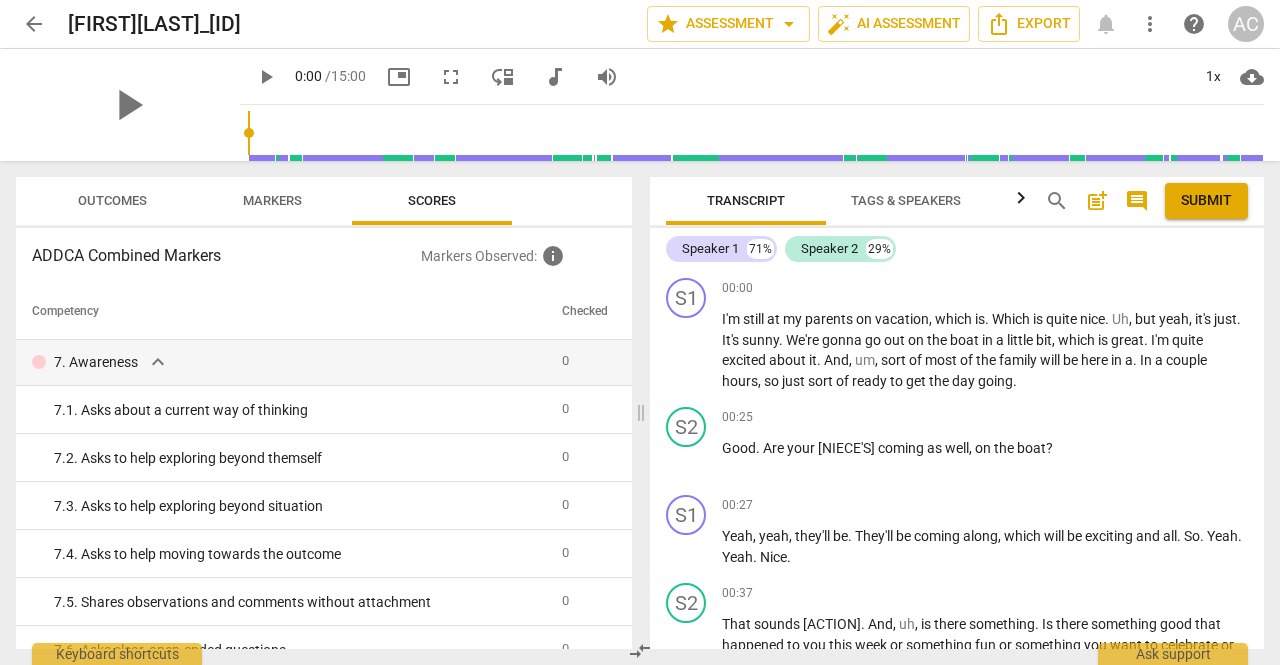 scroll, scrollTop: 1366, scrollLeft: 0, axis: vertical 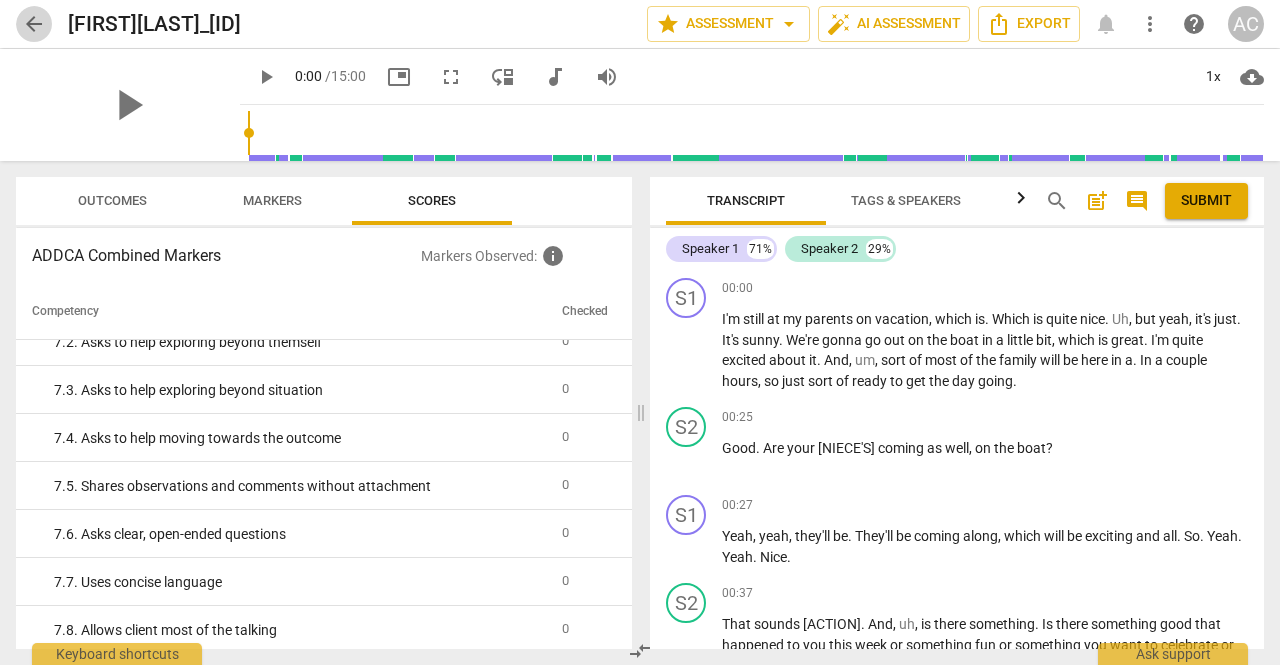 click on "arrow_back" at bounding box center (34, 24) 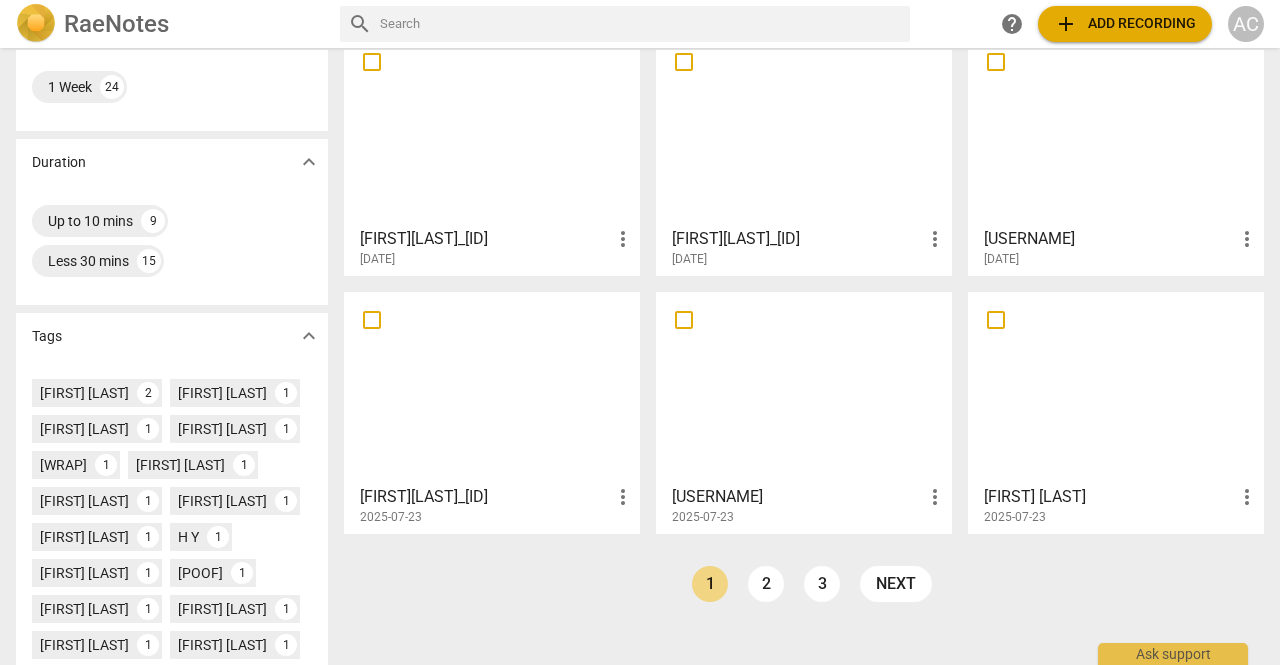 scroll, scrollTop: 492, scrollLeft: 0, axis: vertical 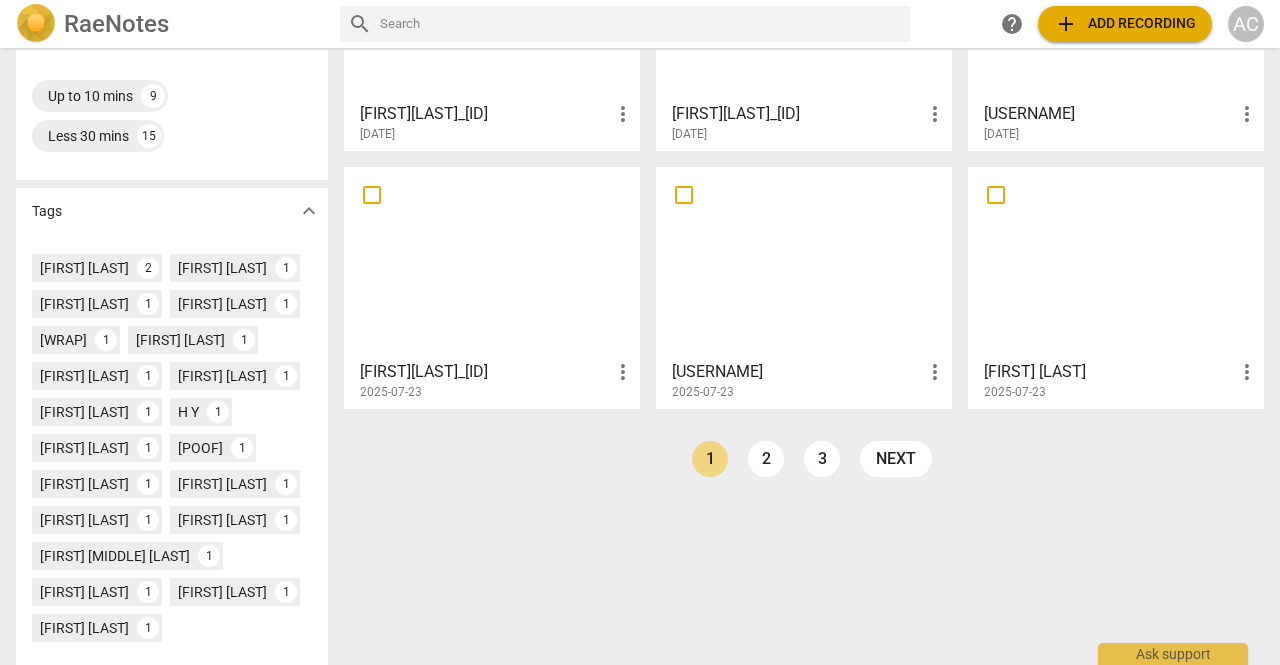 click at bounding box center [804, 262] 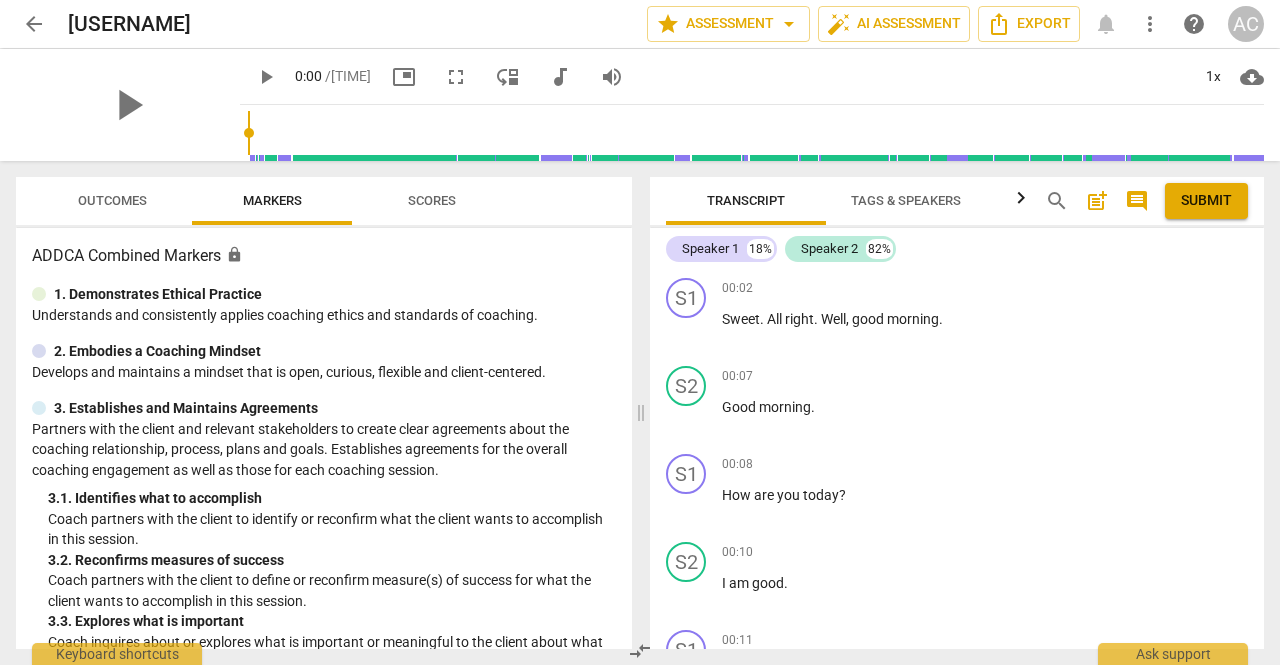 click on "Scores" at bounding box center (432, 200) 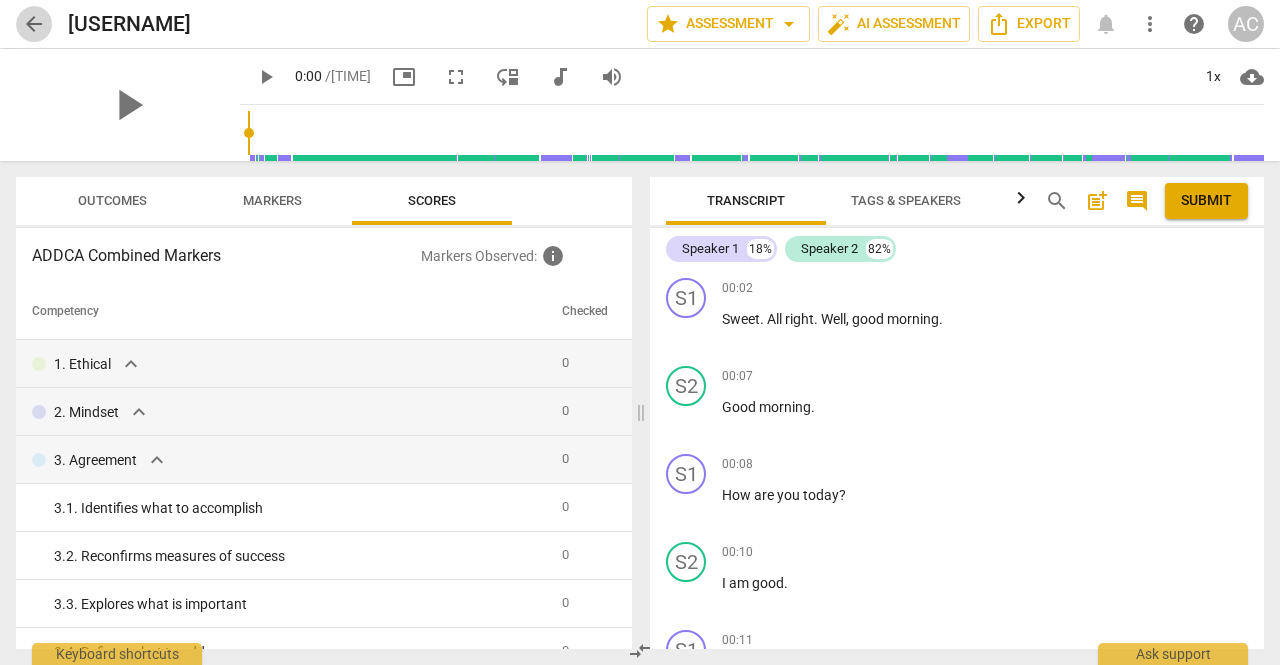 click on "arrow_back" at bounding box center [34, 24] 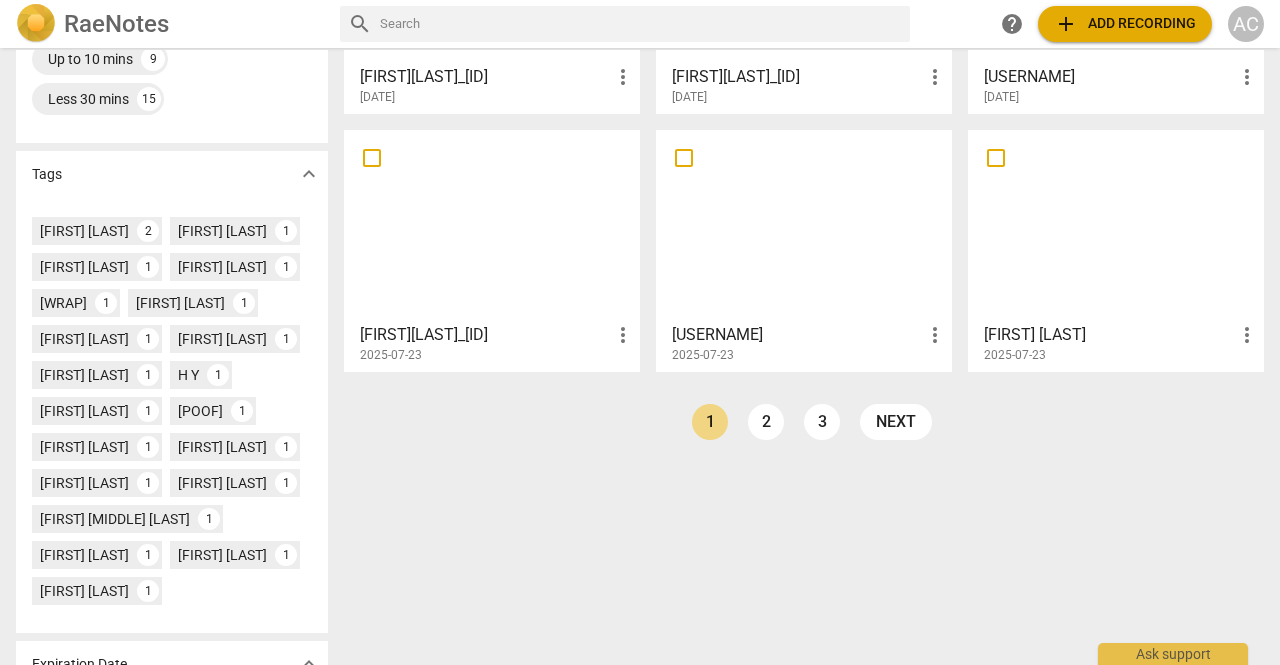 scroll, scrollTop: 560, scrollLeft: 0, axis: vertical 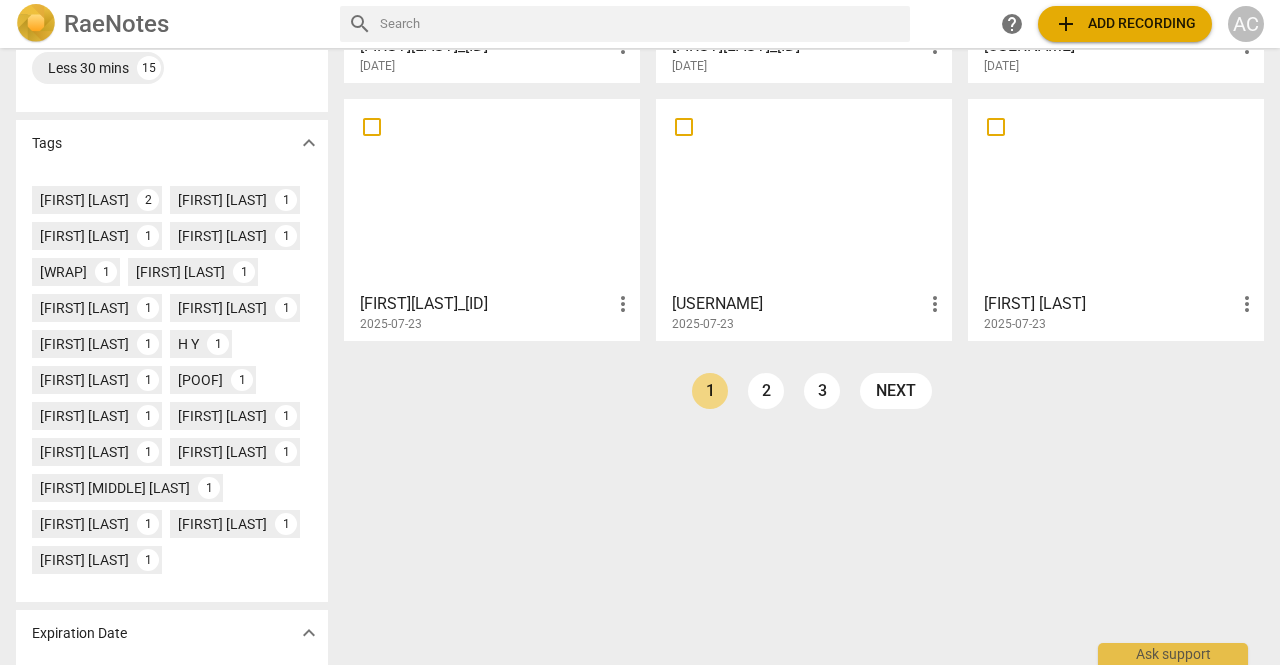 click at bounding box center (1116, 194) 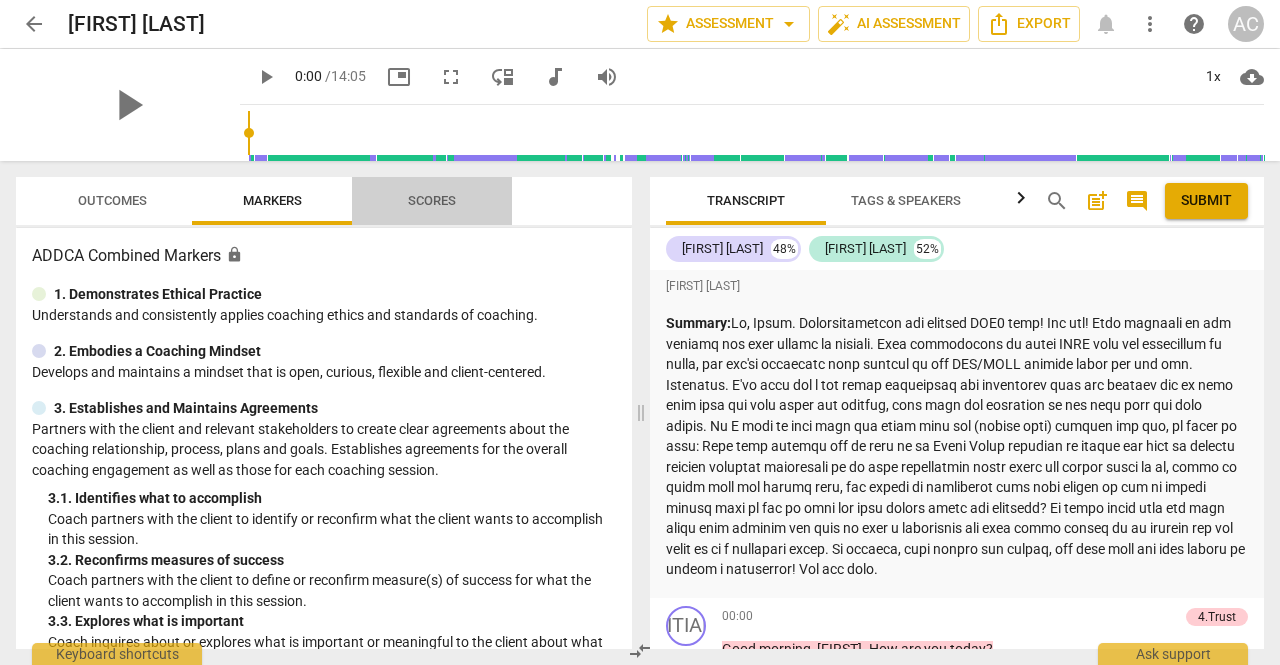 click on "Scores" at bounding box center [432, 200] 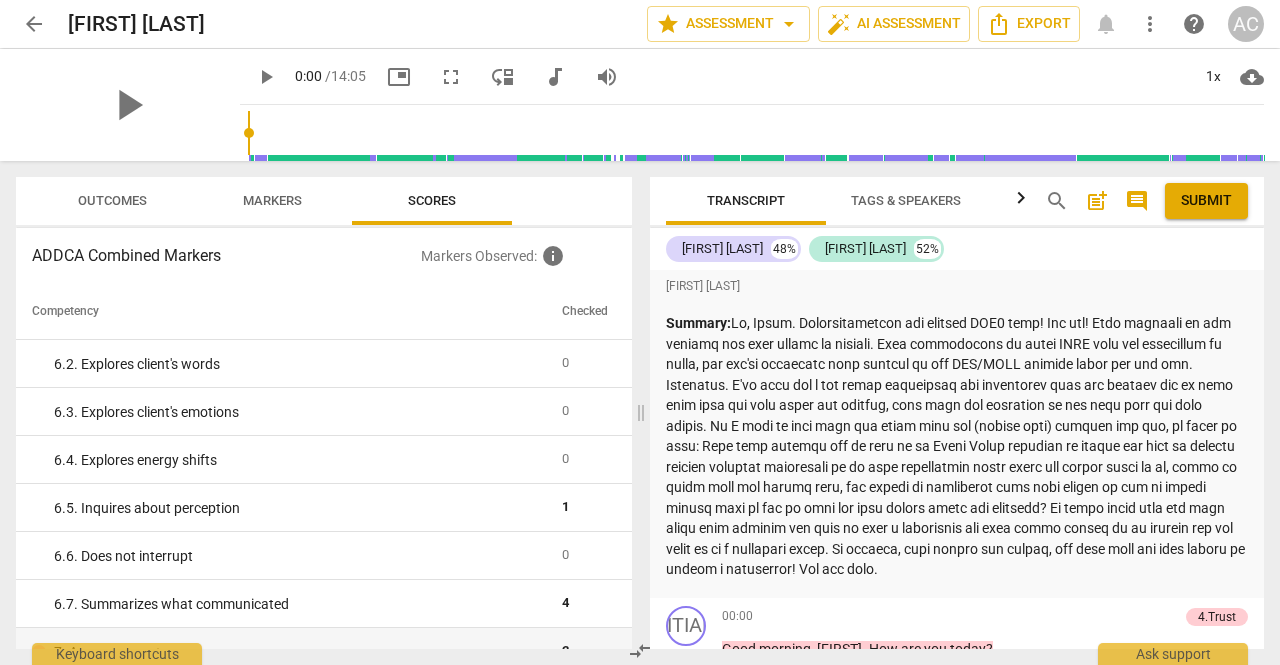 scroll, scrollTop: 0, scrollLeft: 0, axis: both 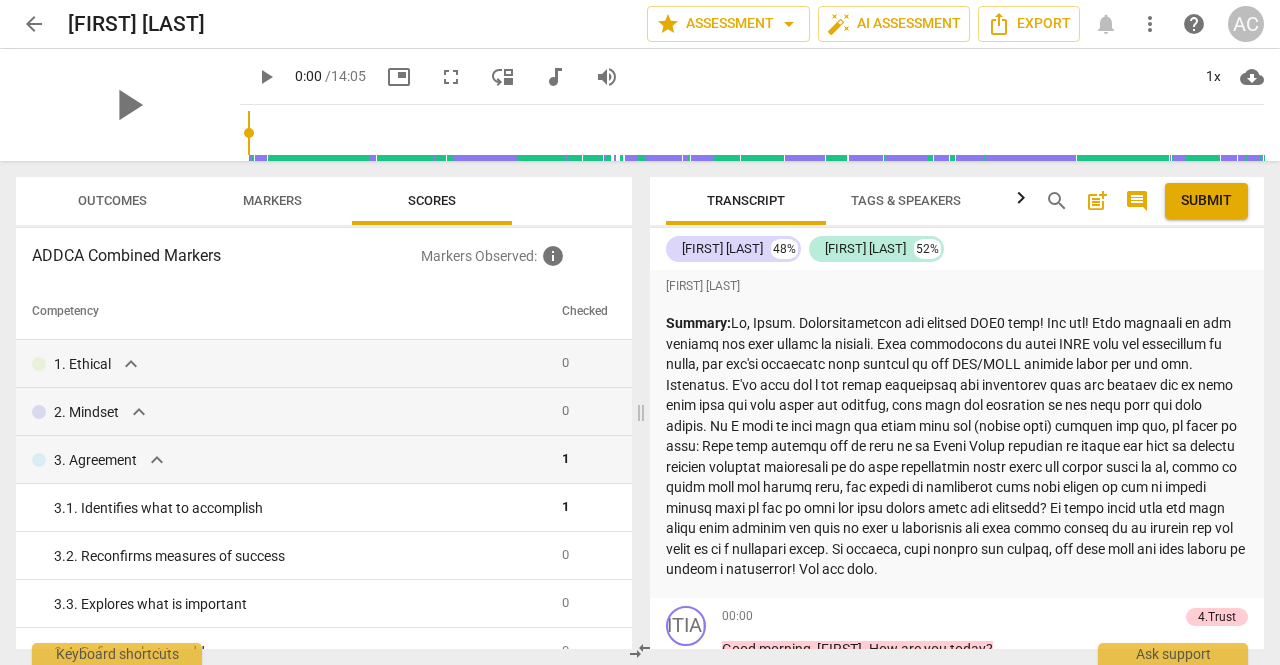 click on "arrow_back" at bounding box center (34, 24) 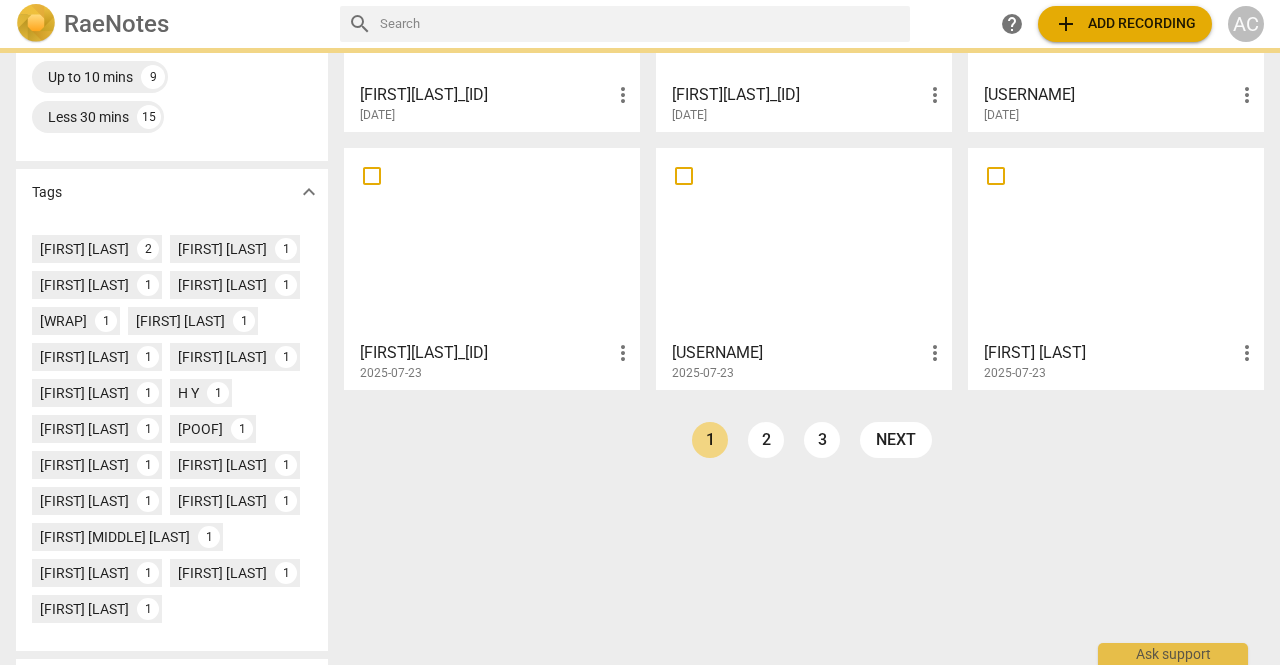 scroll, scrollTop: 531, scrollLeft: 0, axis: vertical 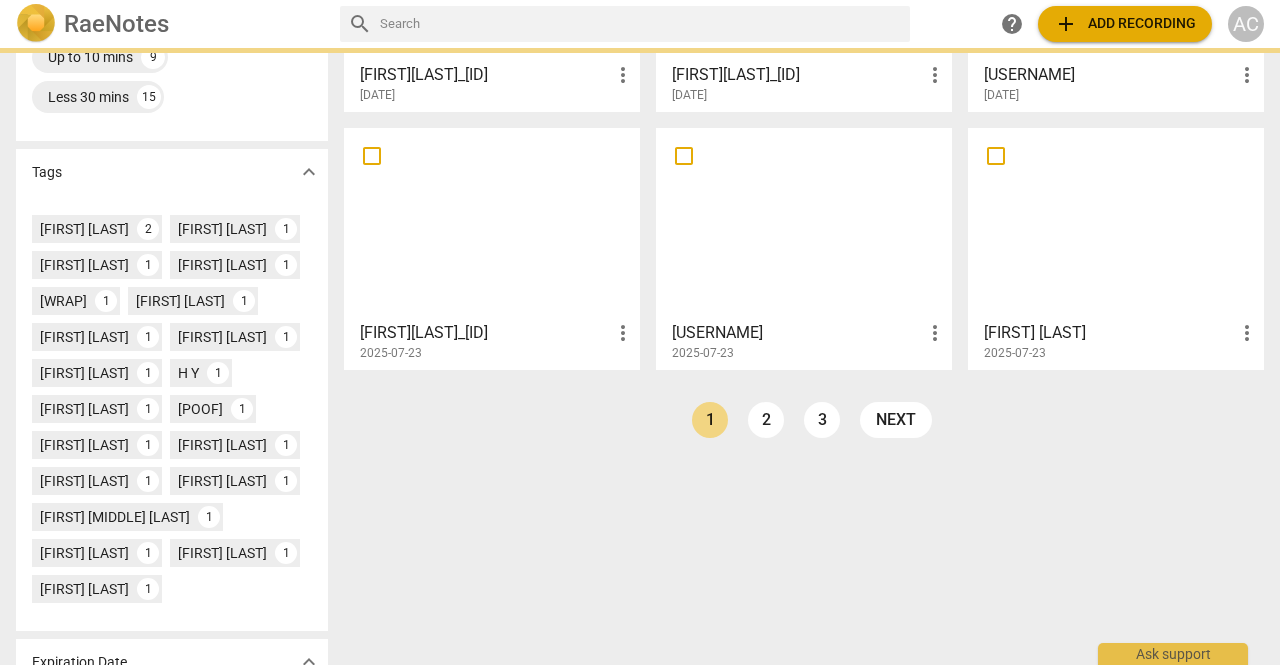 click at bounding box center (804, 223) 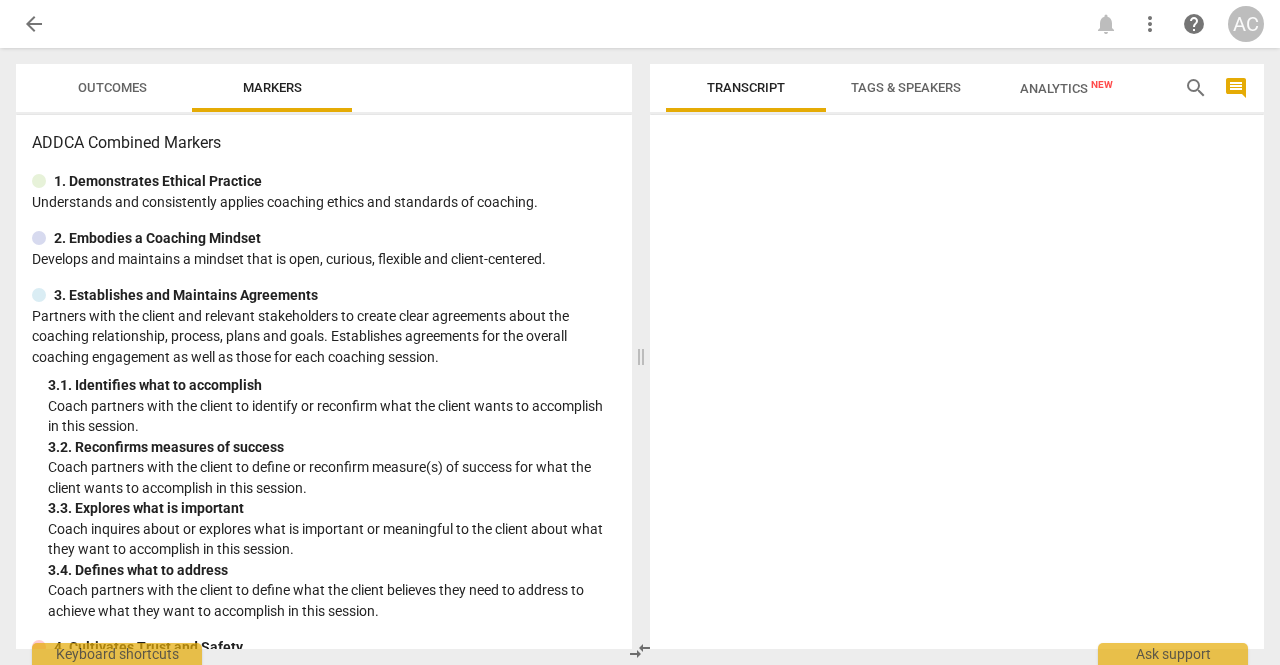 click on "arrow_back" at bounding box center [34, 24] 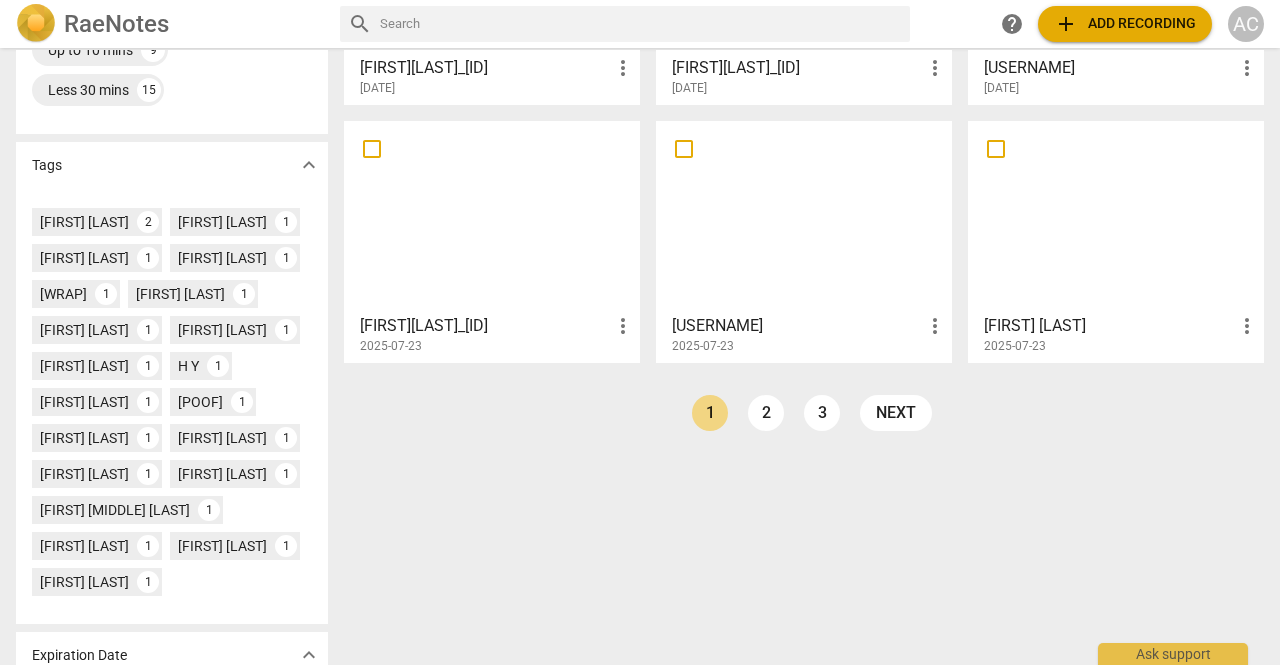 scroll, scrollTop: 568, scrollLeft: 0, axis: vertical 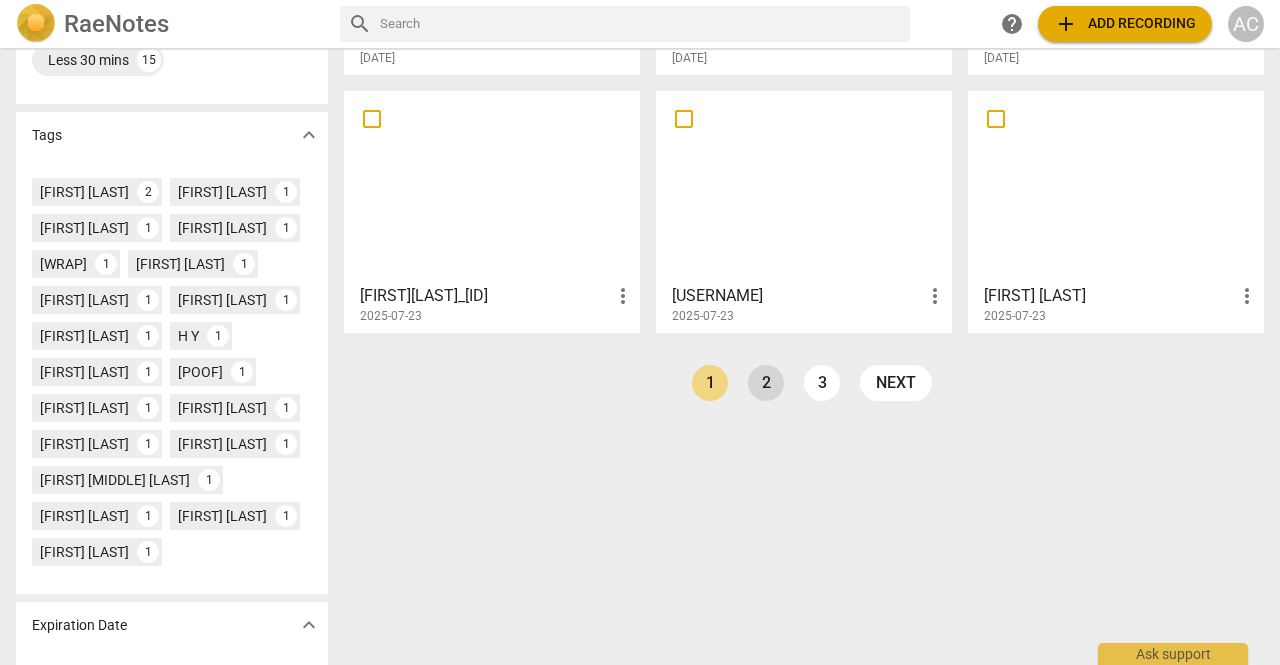 click on "2" at bounding box center [766, 383] 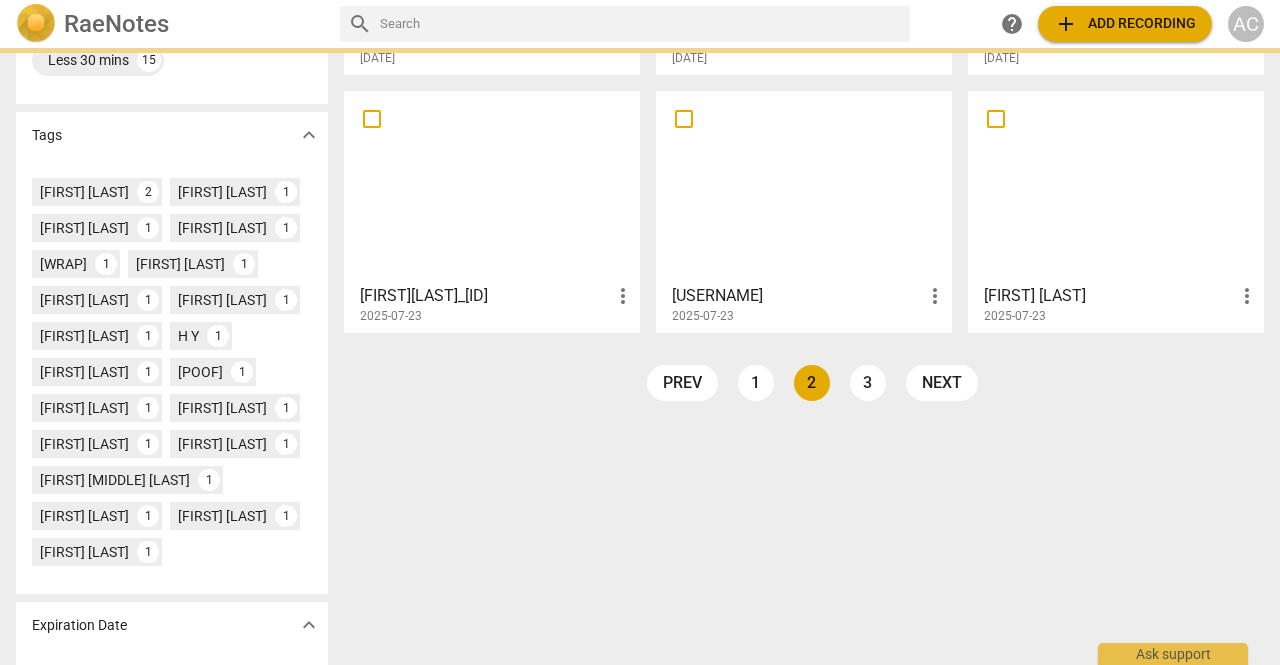 scroll, scrollTop: 0, scrollLeft: 0, axis: both 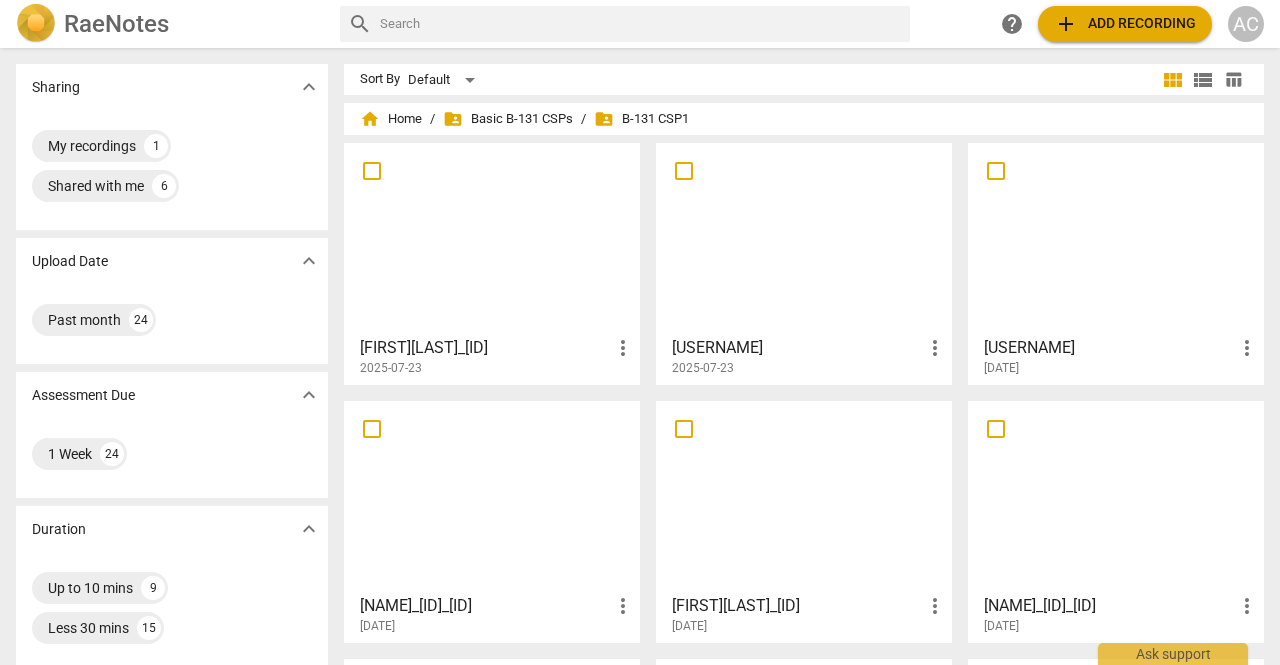 click at bounding box center (492, 238) 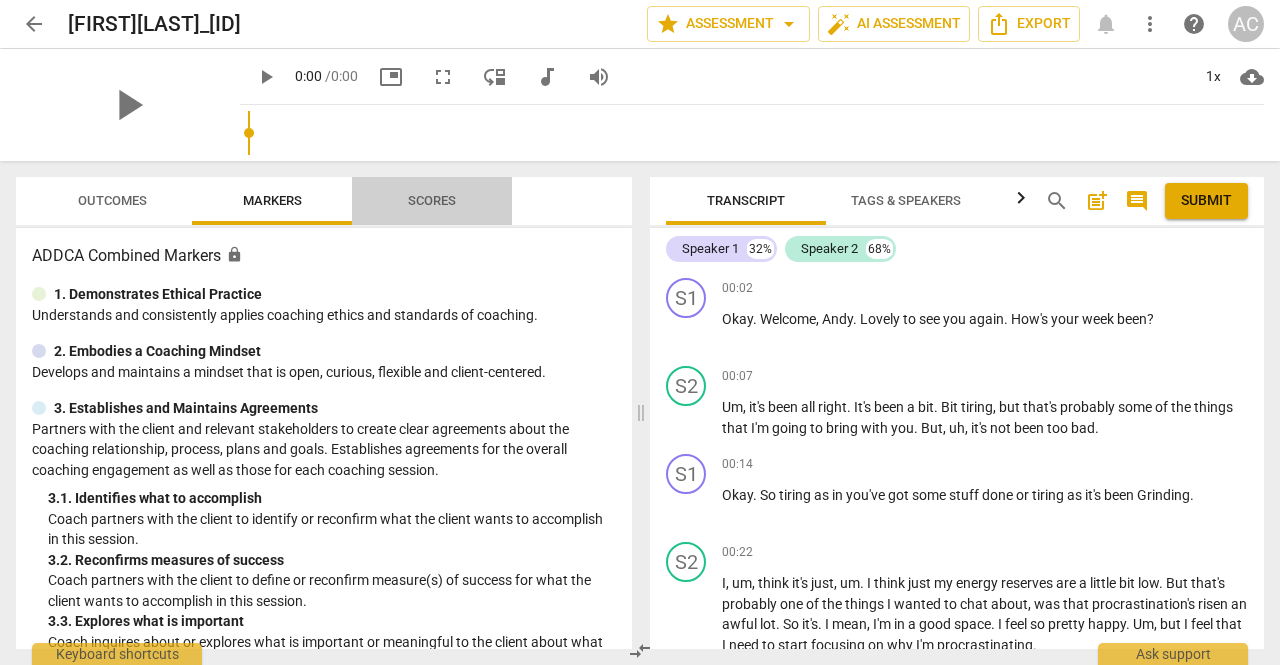 click on "Scores" at bounding box center [432, 200] 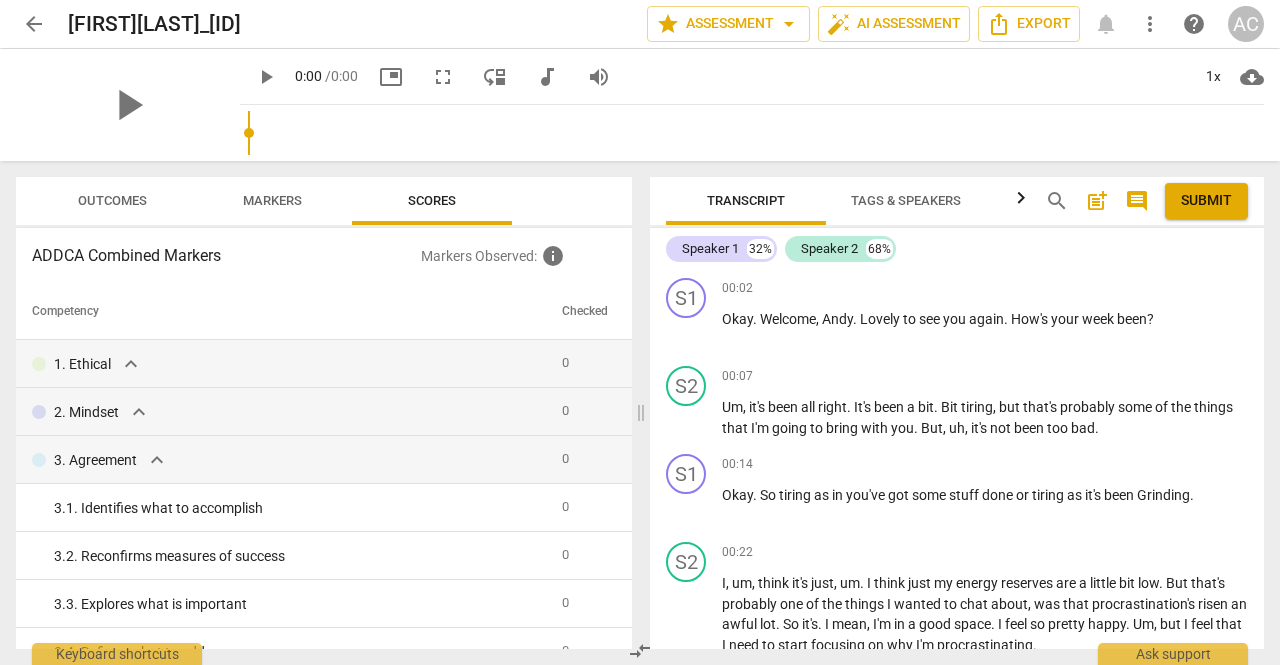 click on "arrow_back" at bounding box center [34, 24] 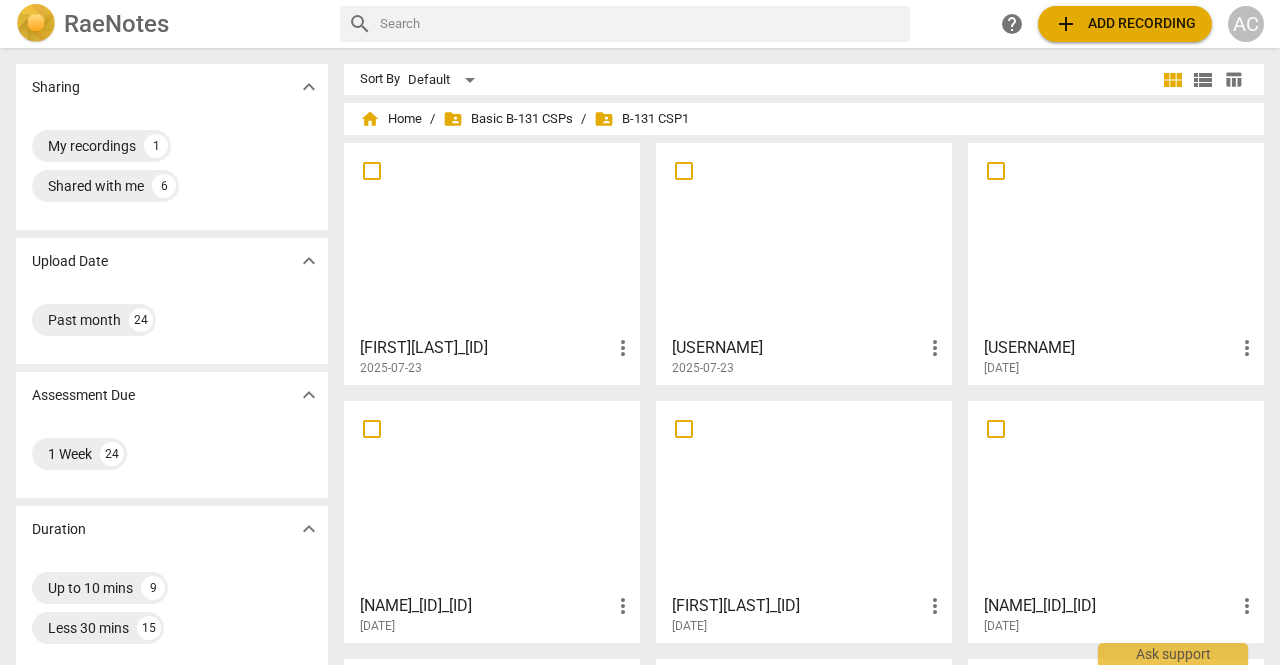 click at bounding box center (804, 496) 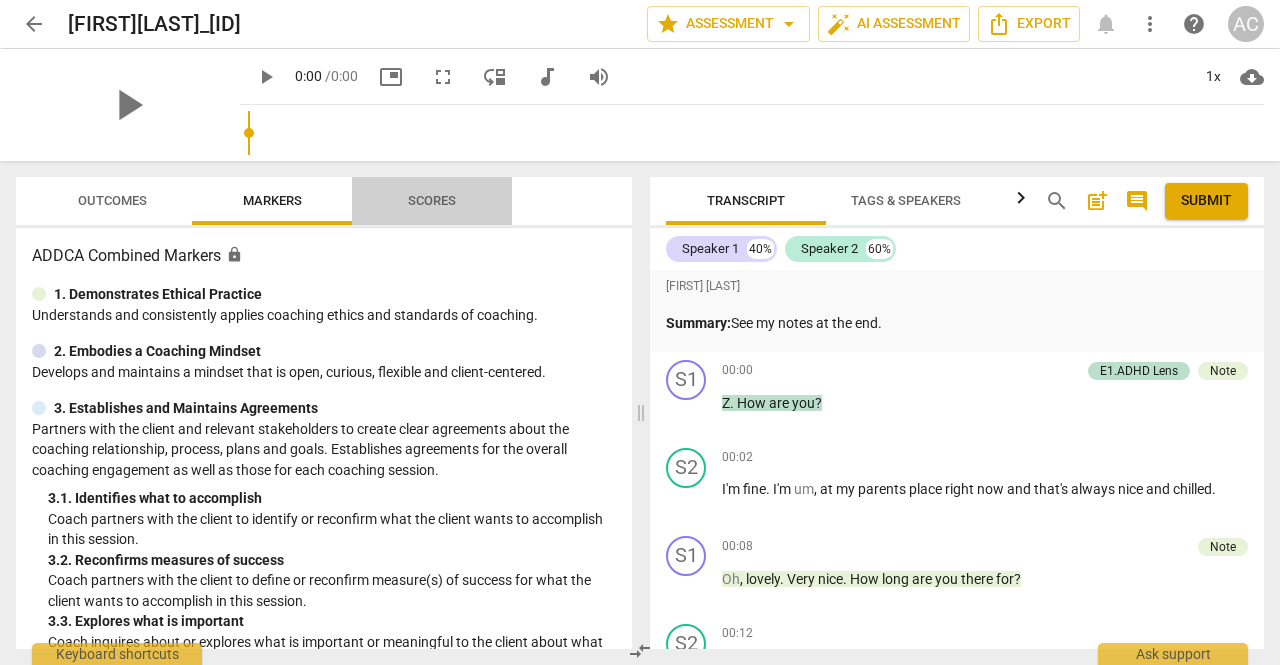 click on "Scores" at bounding box center (432, 200) 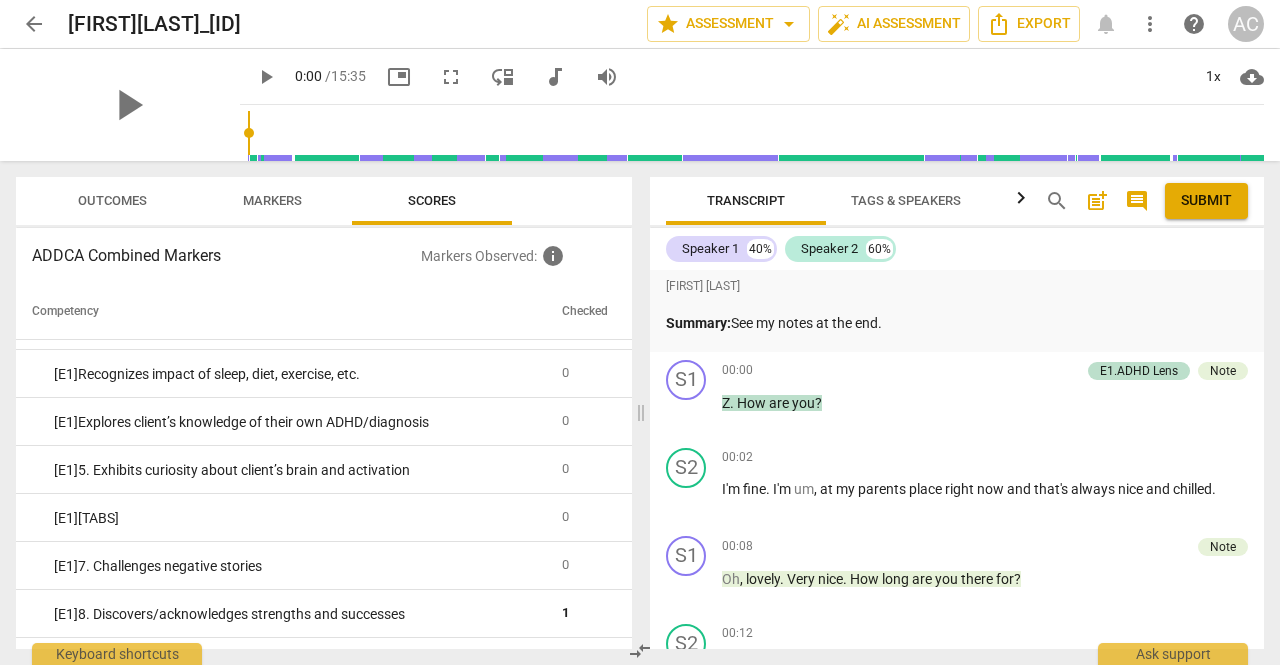 scroll, scrollTop: 2310, scrollLeft: 0, axis: vertical 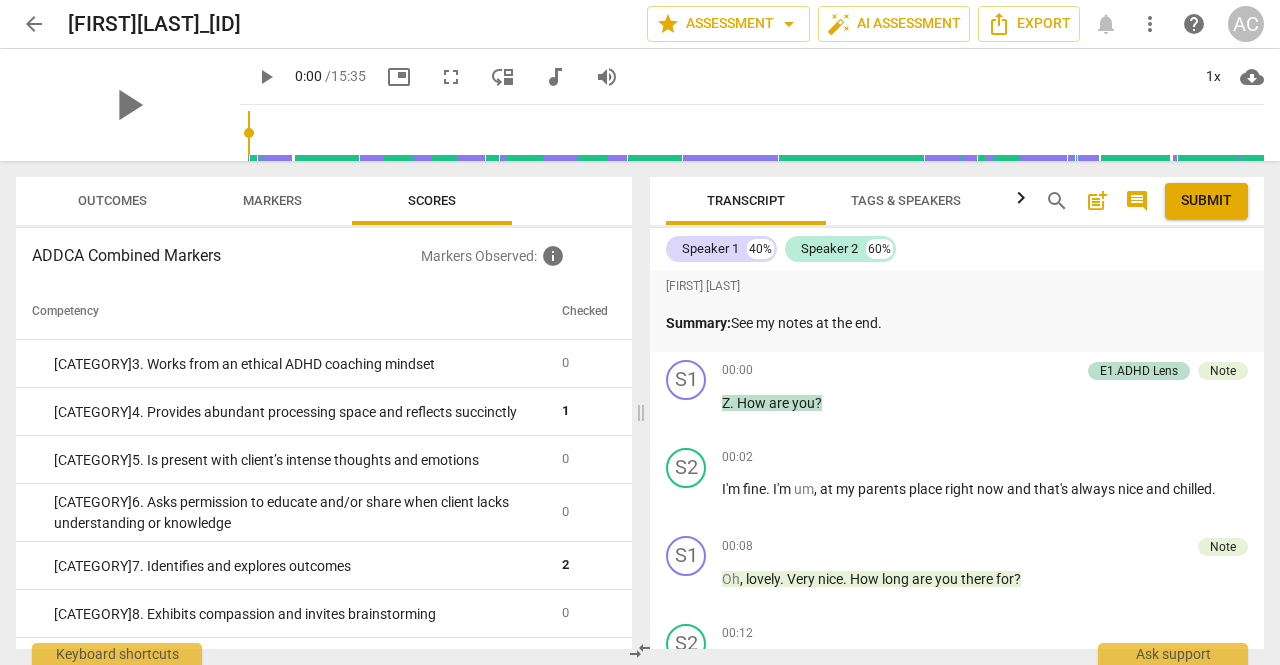 click on "arrow_back" at bounding box center [34, 24] 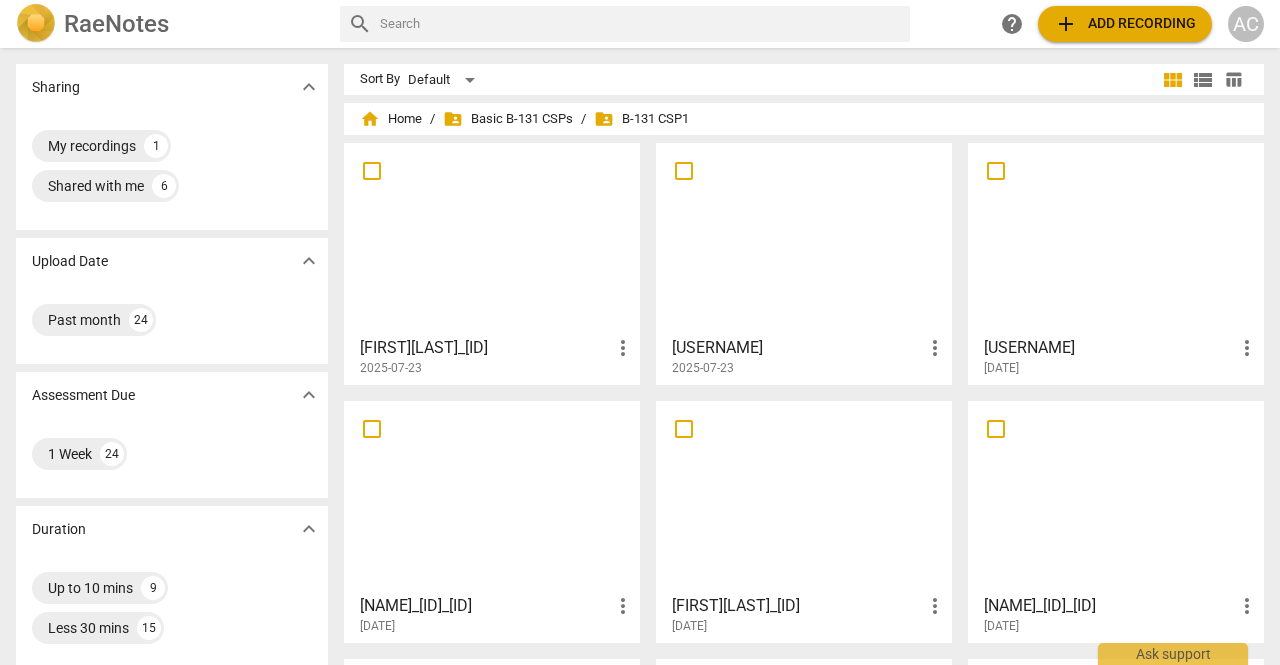 click at bounding box center [1116, 496] 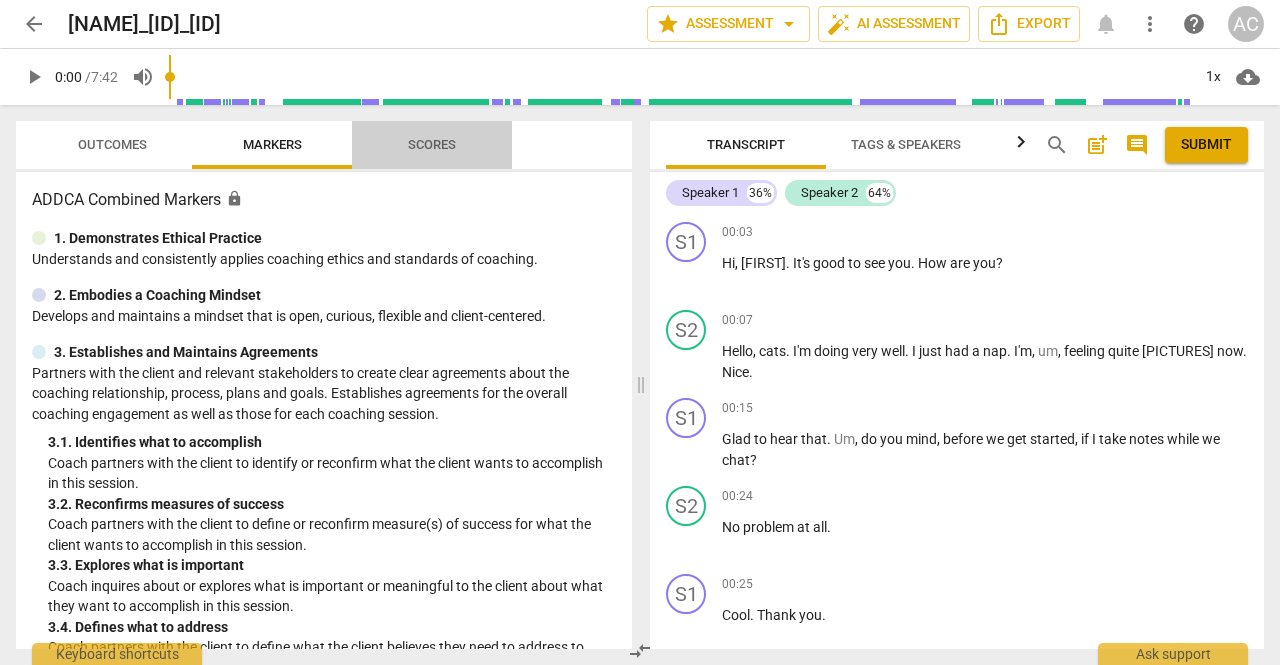 click on "Scores" at bounding box center [432, 144] 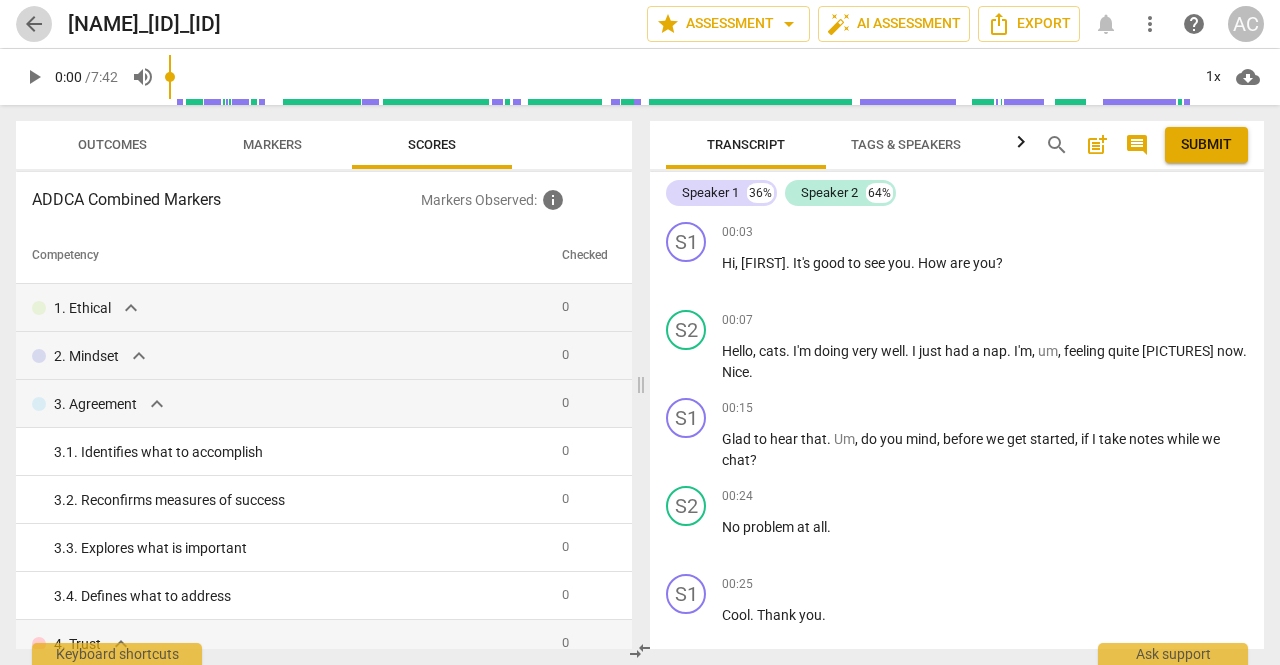click on "arrow_back" at bounding box center [34, 24] 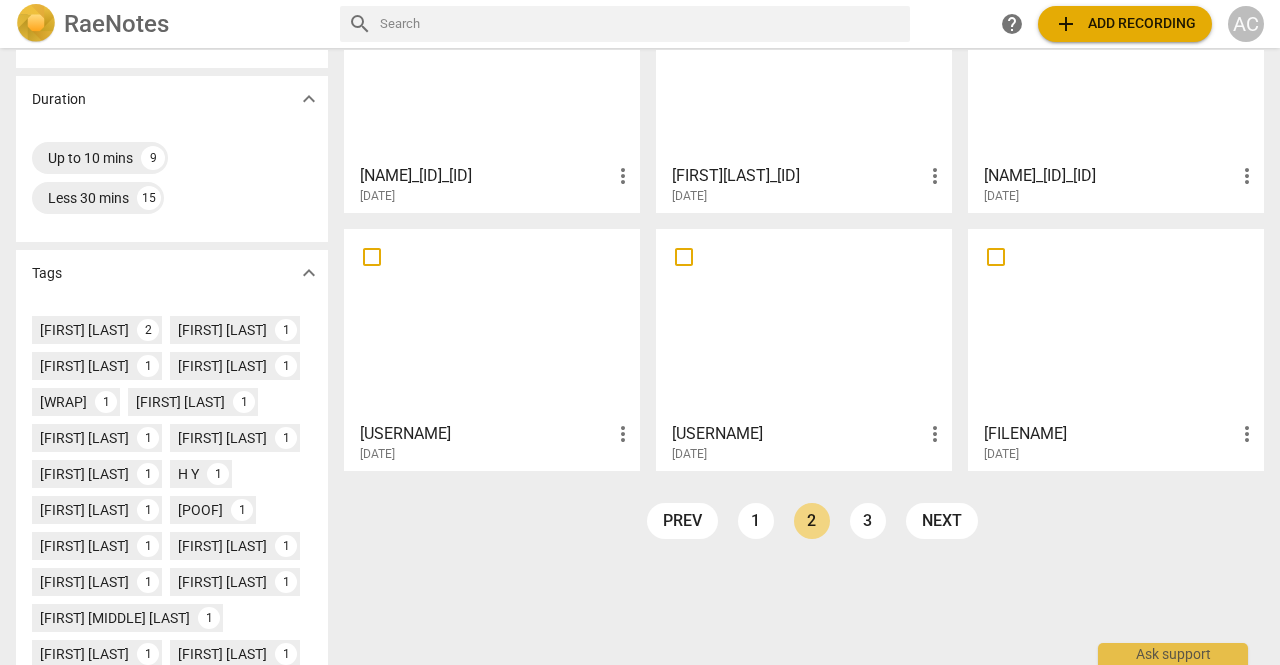 scroll, scrollTop: 436, scrollLeft: 0, axis: vertical 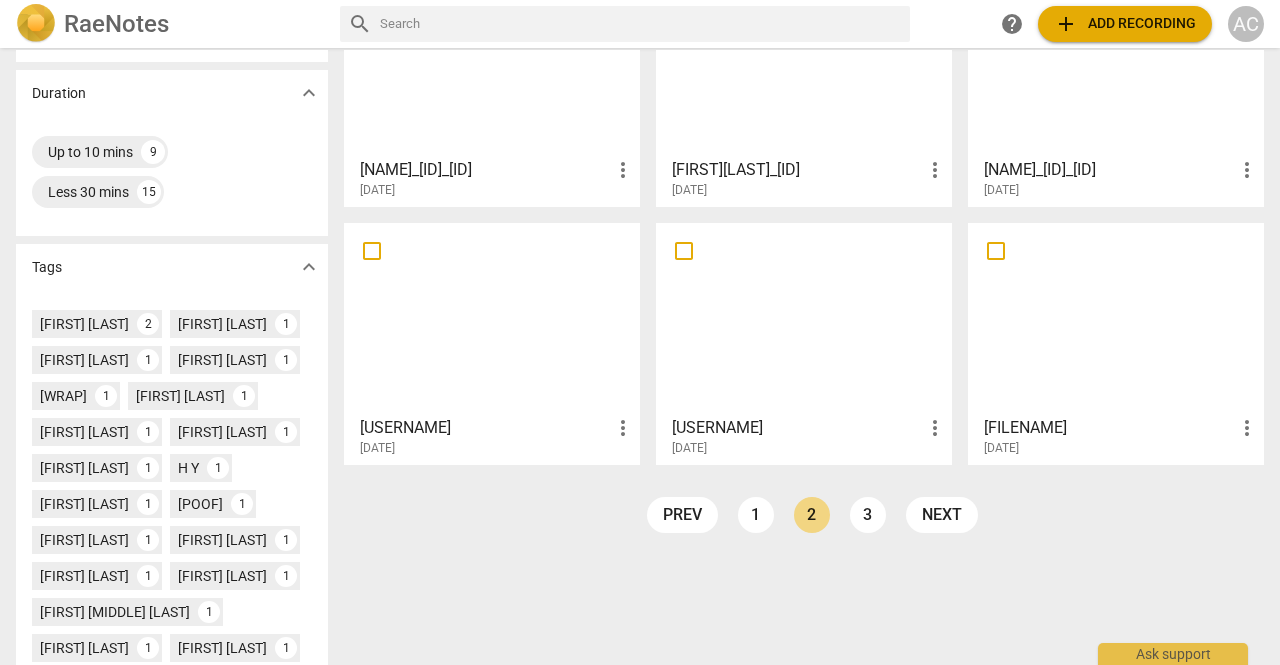 click at bounding box center (492, 318) 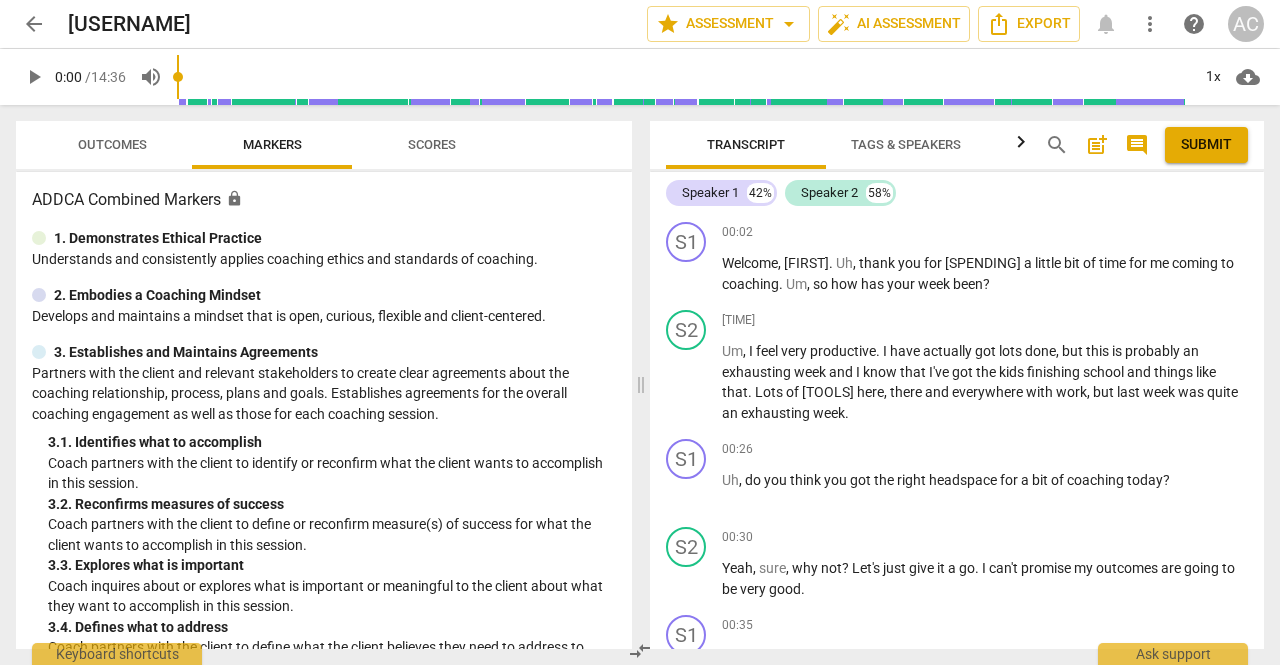 click on "Scores" at bounding box center (432, 144) 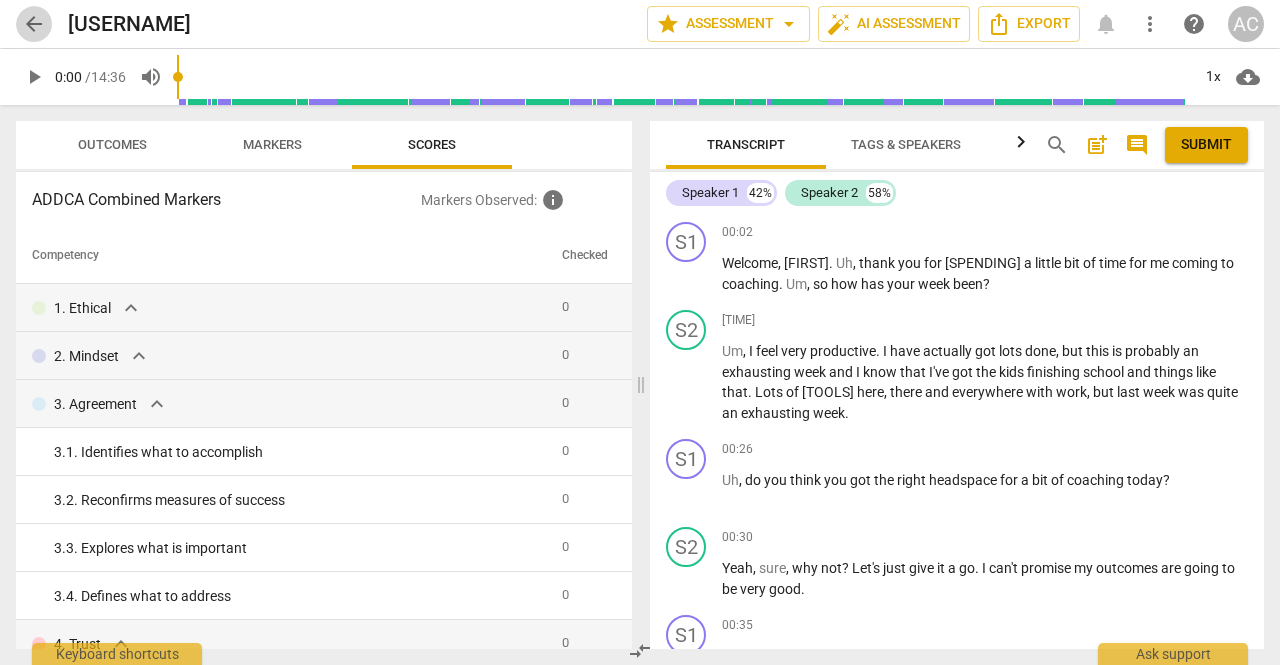 click on "arrow_back" at bounding box center [34, 24] 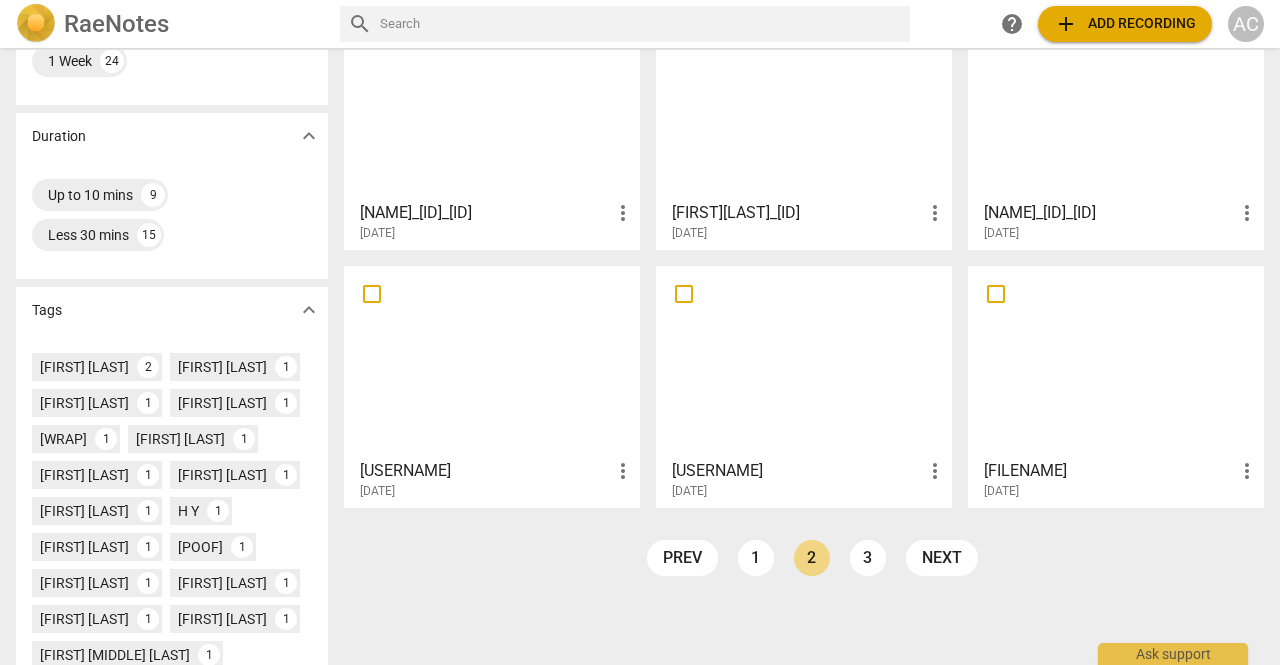 scroll, scrollTop: 404, scrollLeft: 0, axis: vertical 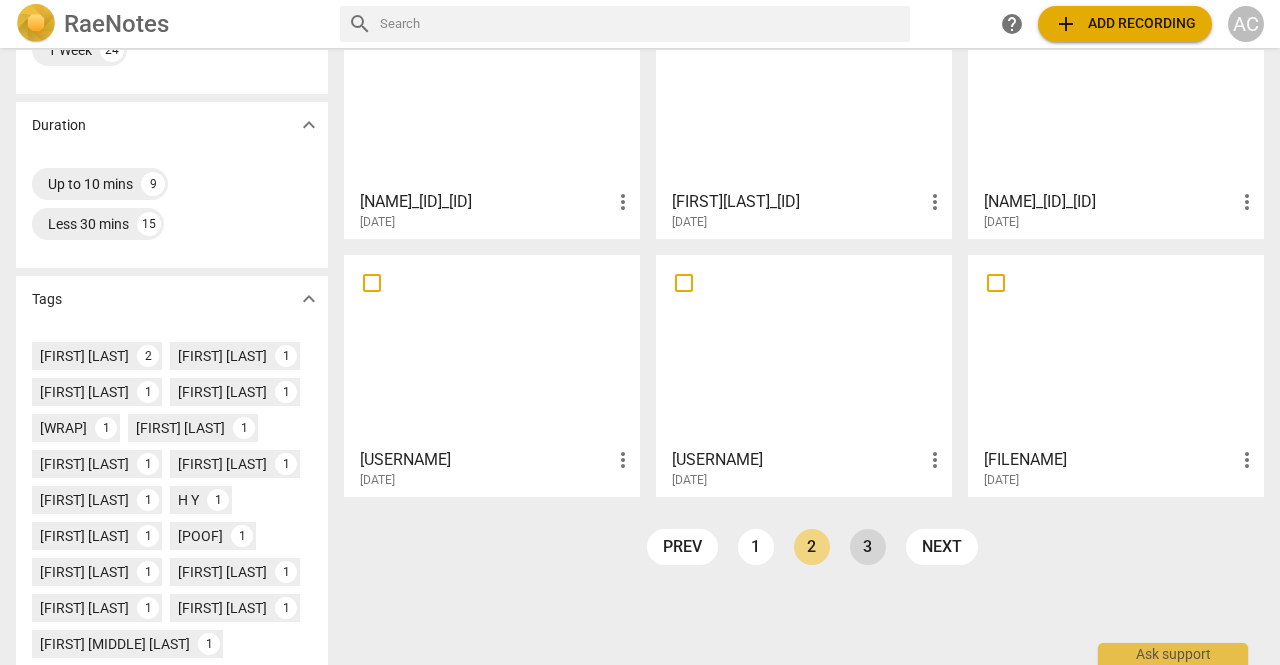 click on "3" at bounding box center [868, 547] 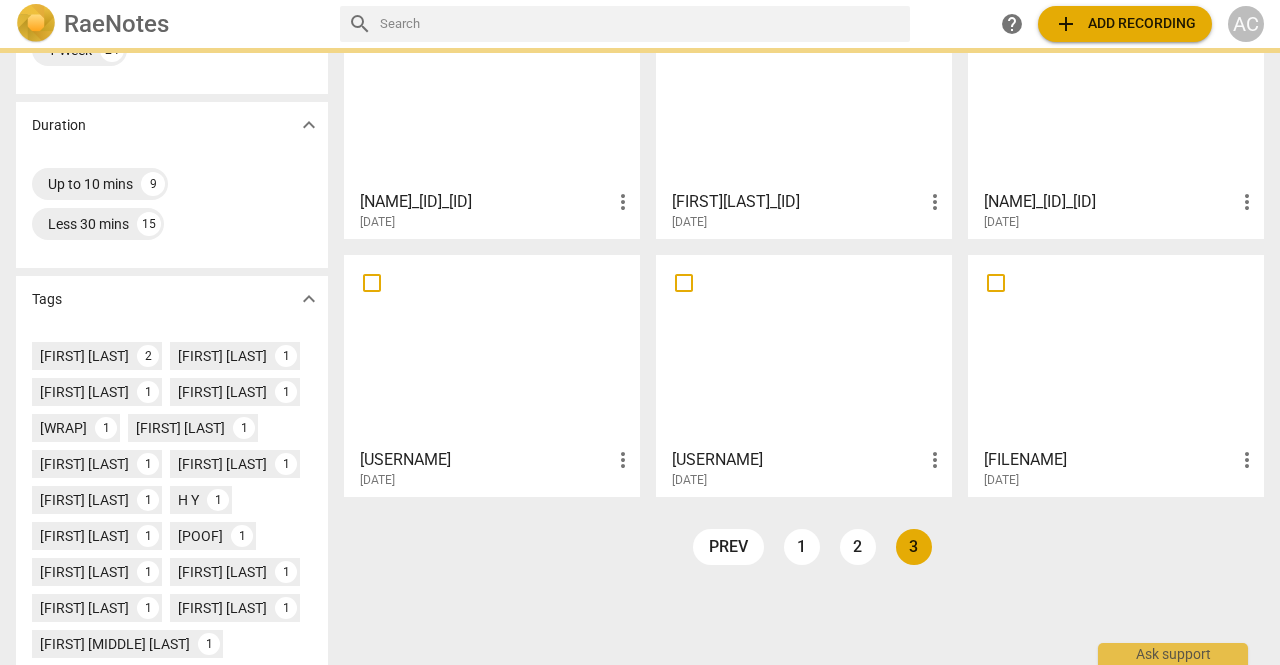 scroll, scrollTop: 0, scrollLeft: 0, axis: both 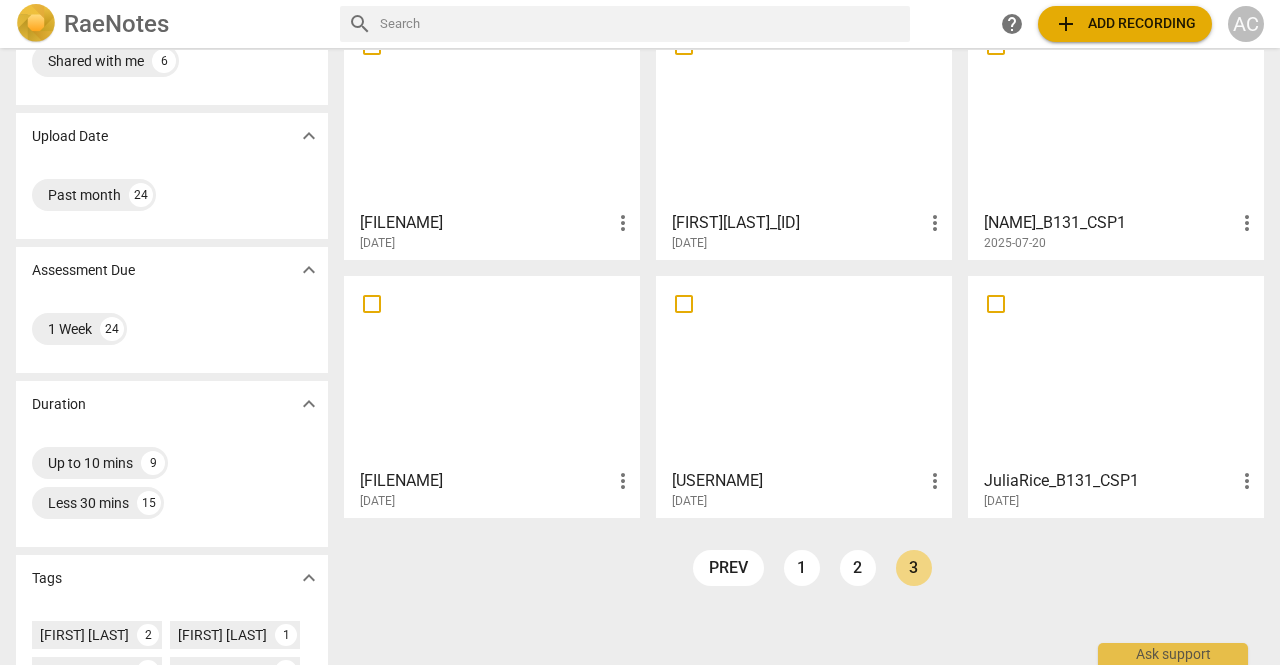 click at bounding box center [1116, 371] 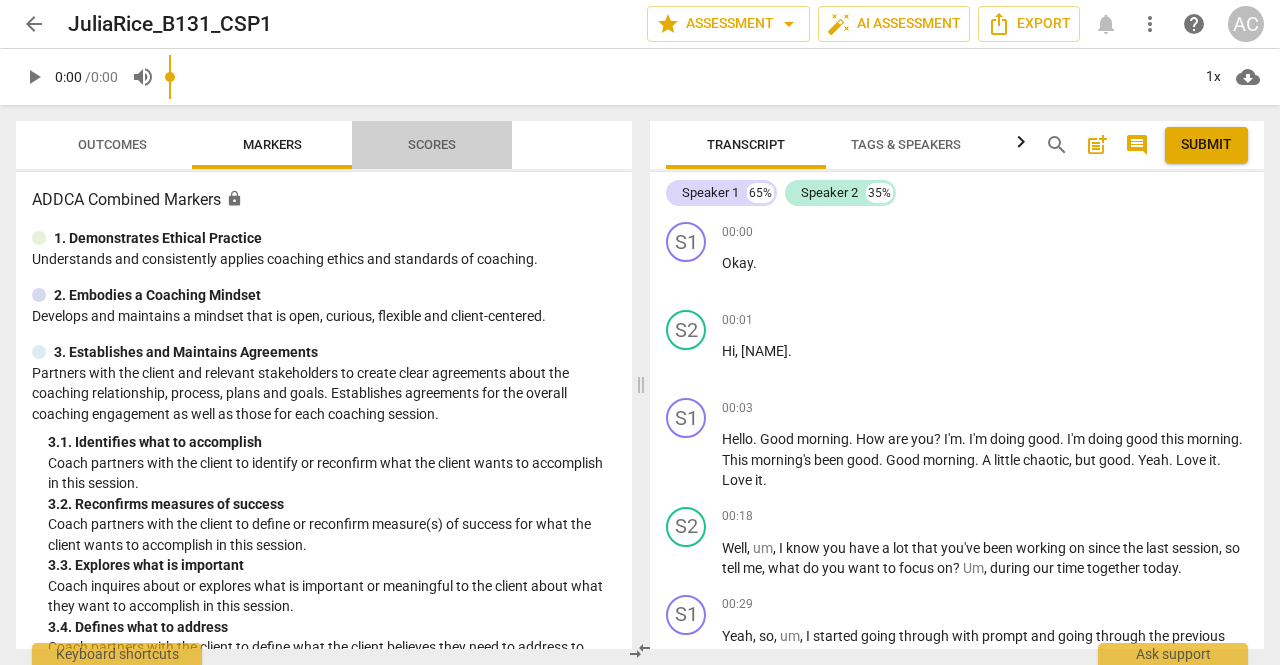 click on "Scores" at bounding box center (432, 144) 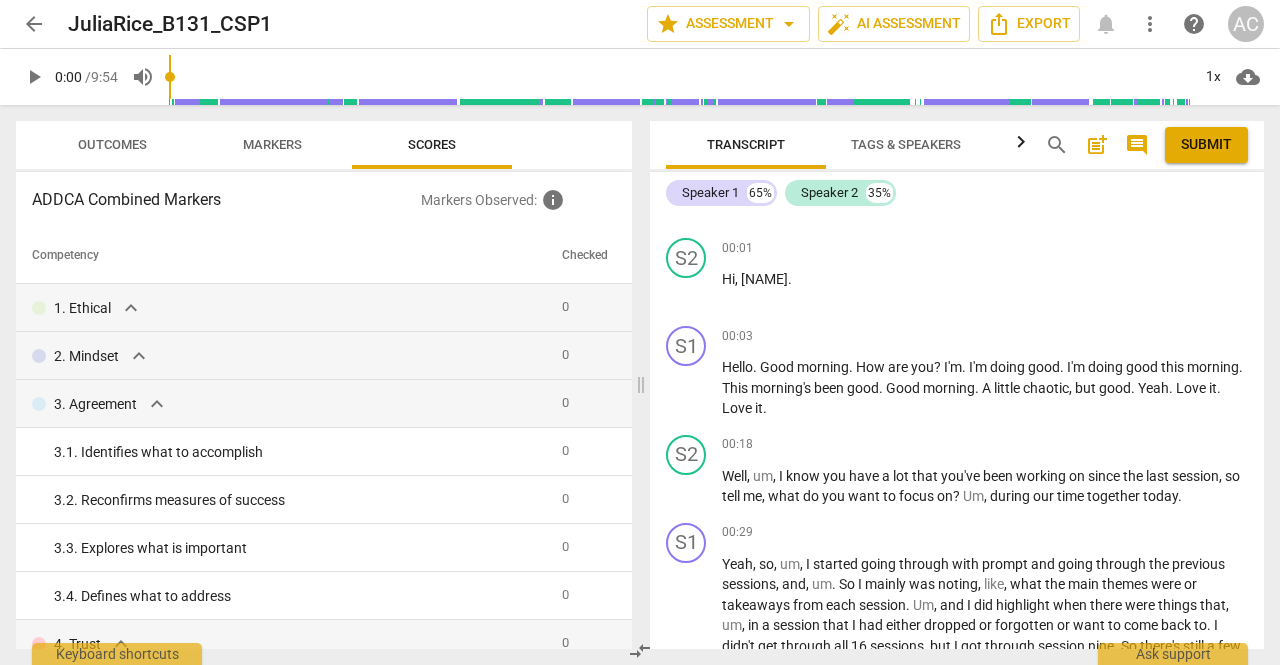 scroll, scrollTop: 0, scrollLeft: 0, axis: both 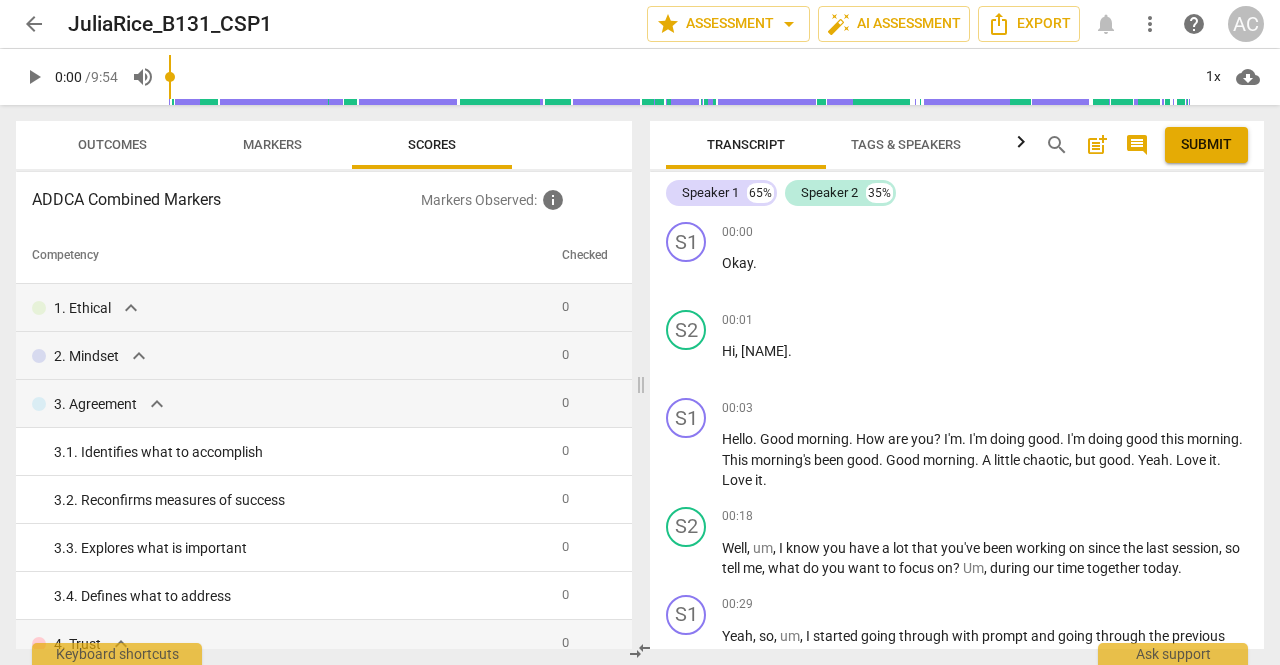 click on "arrow_back" at bounding box center [34, 24] 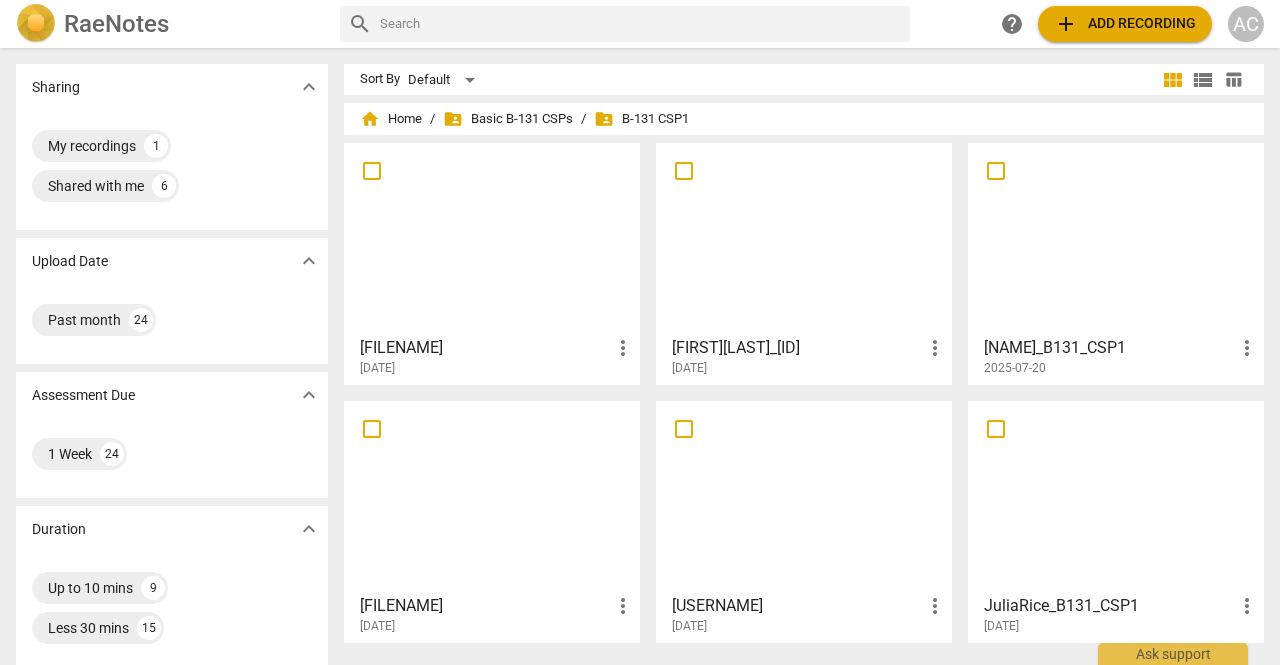 click at bounding box center [492, 496] 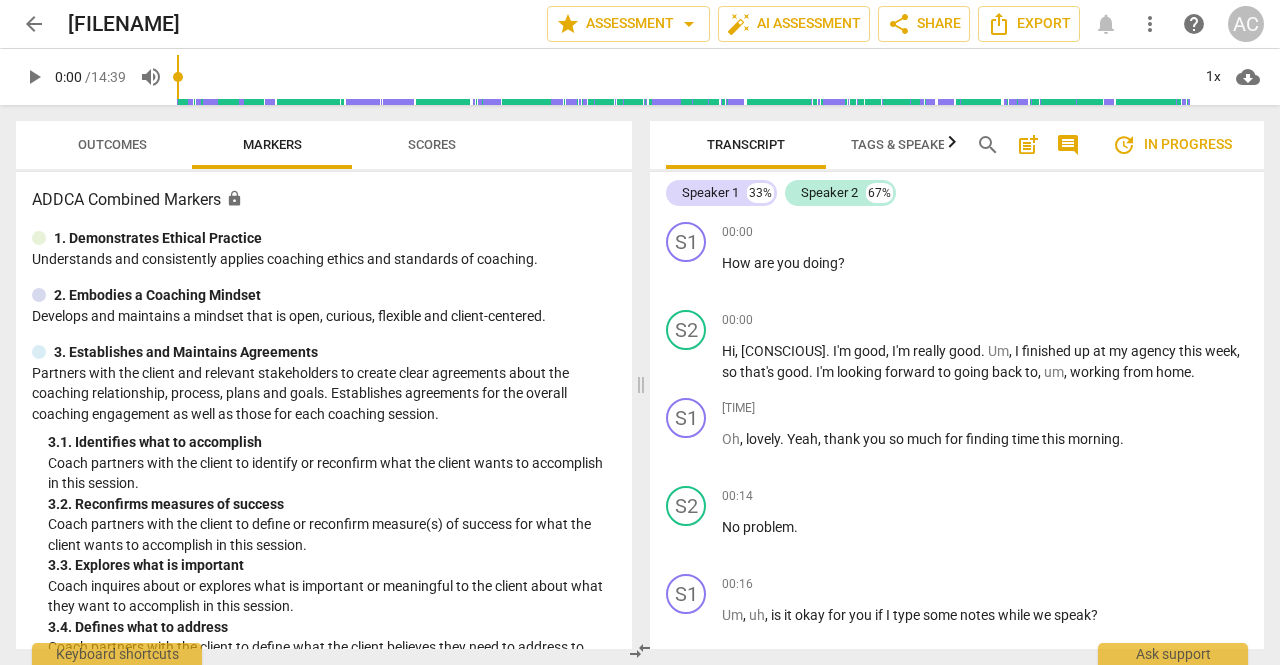 click on "play_arrow" at bounding box center [34, 77] 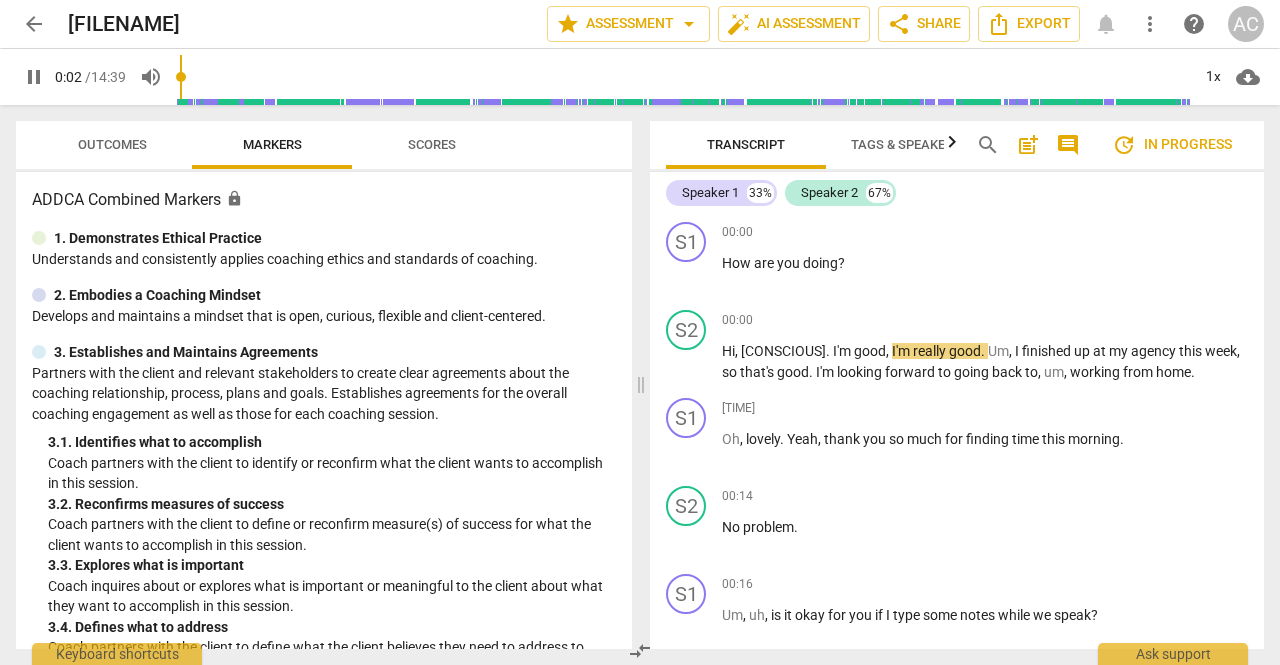 click on "pause" at bounding box center [34, 77] 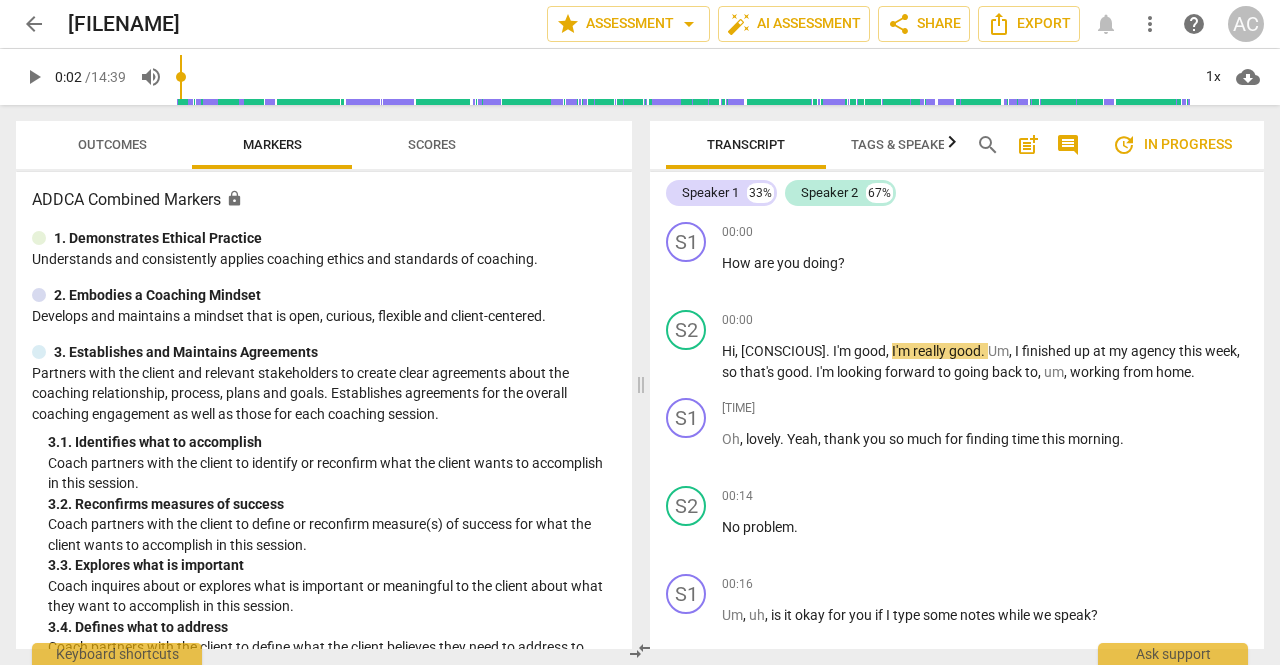 type on "3" 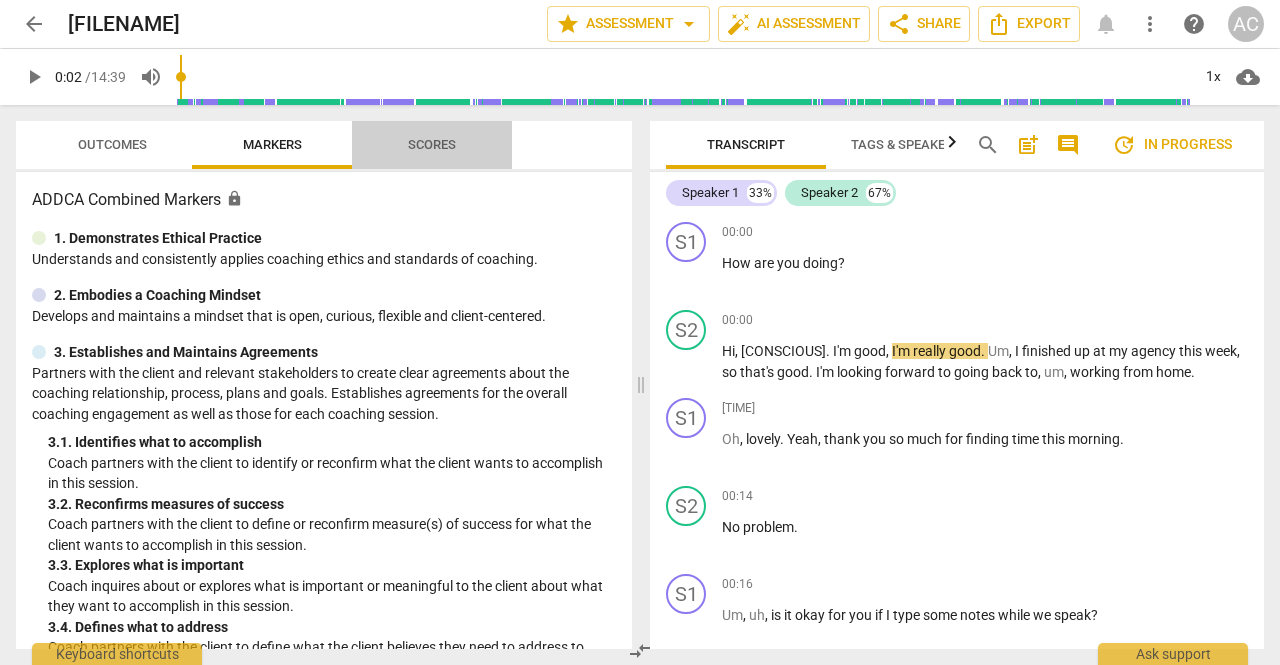 click on "Scores" at bounding box center (432, 144) 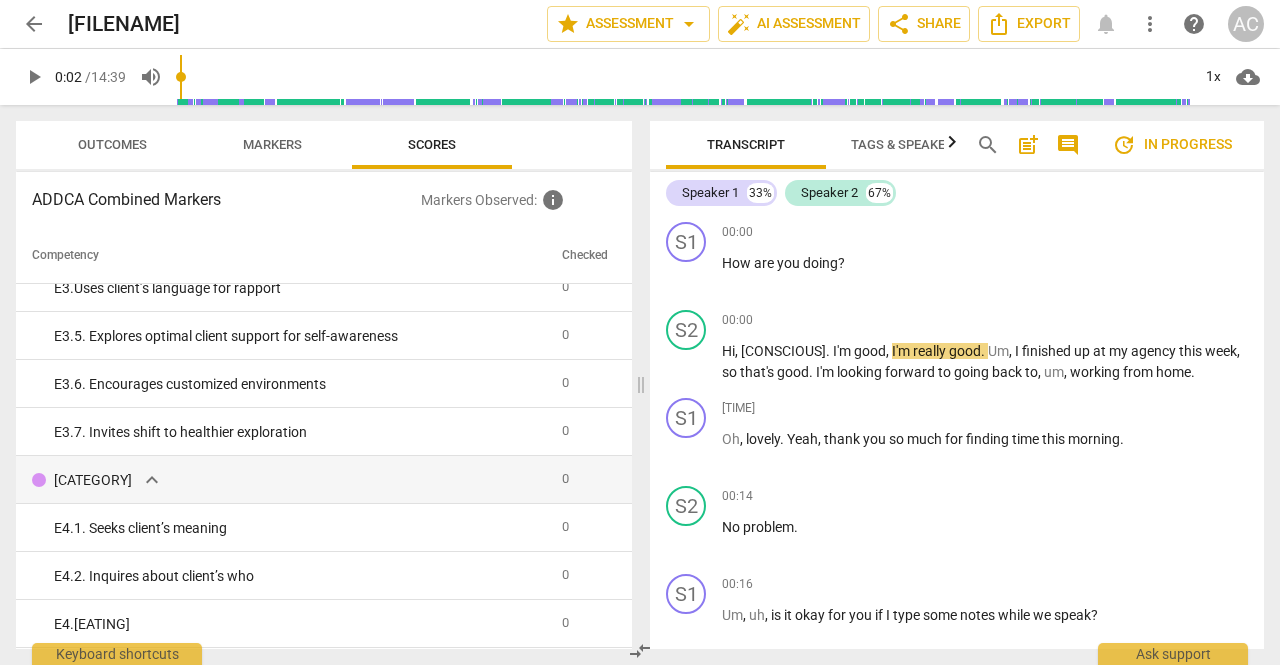 scroll, scrollTop: 3340, scrollLeft: 0, axis: vertical 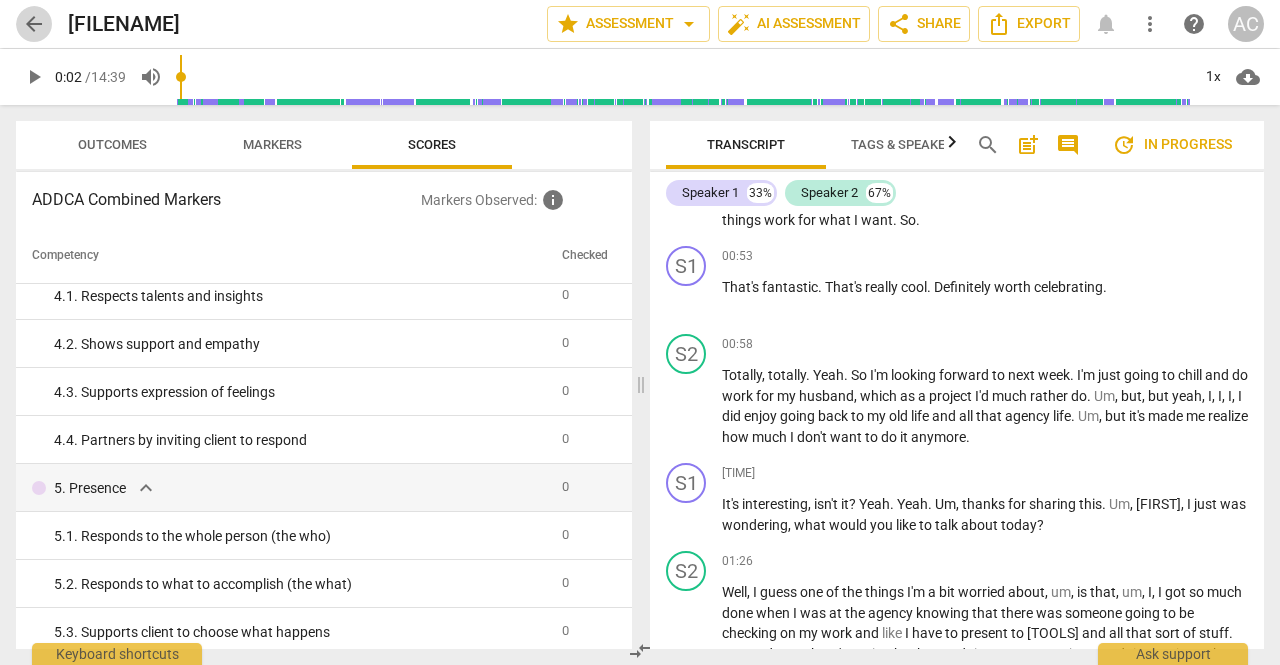 click on "arrow_back" at bounding box center (34, 24) 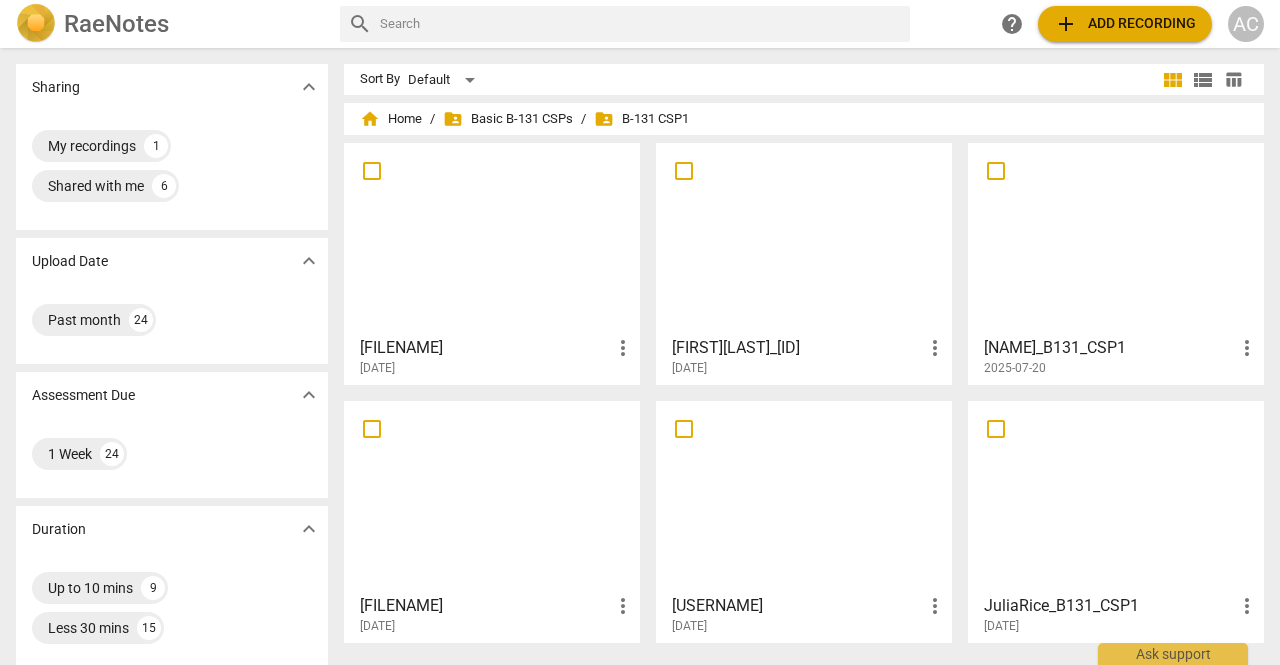 click at bounding box center (492, 496) 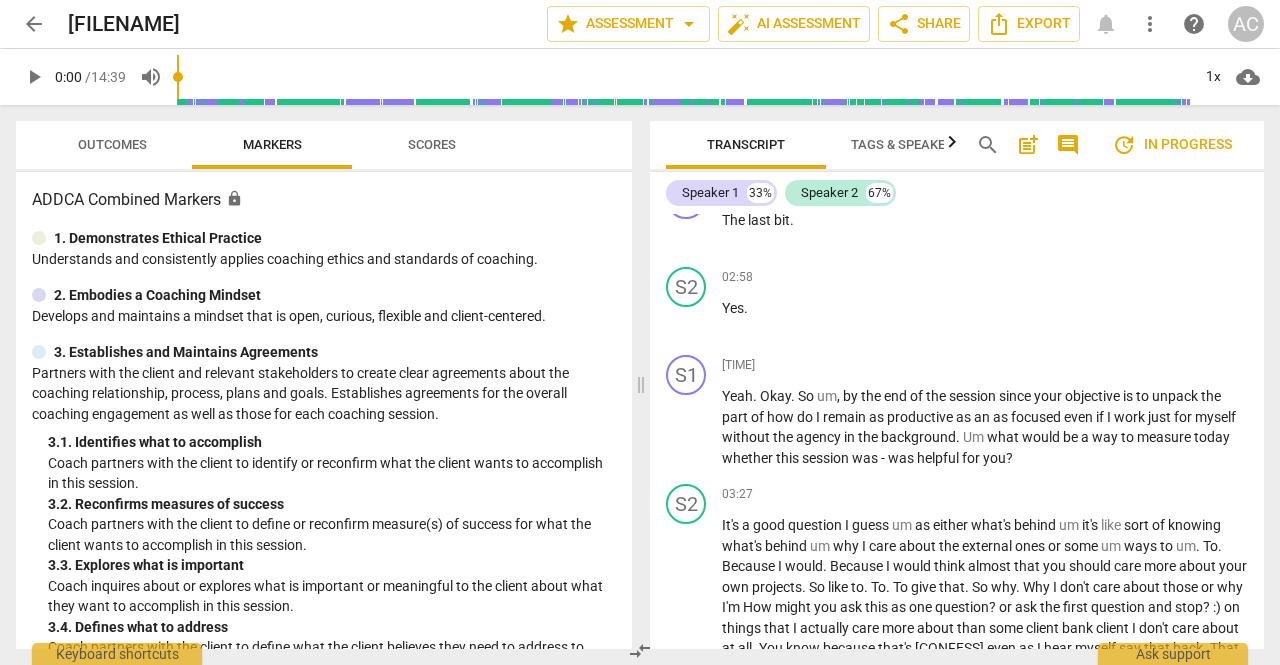 scroll, scrollTop: 1826, scrollLeft: 0, axis: vertical 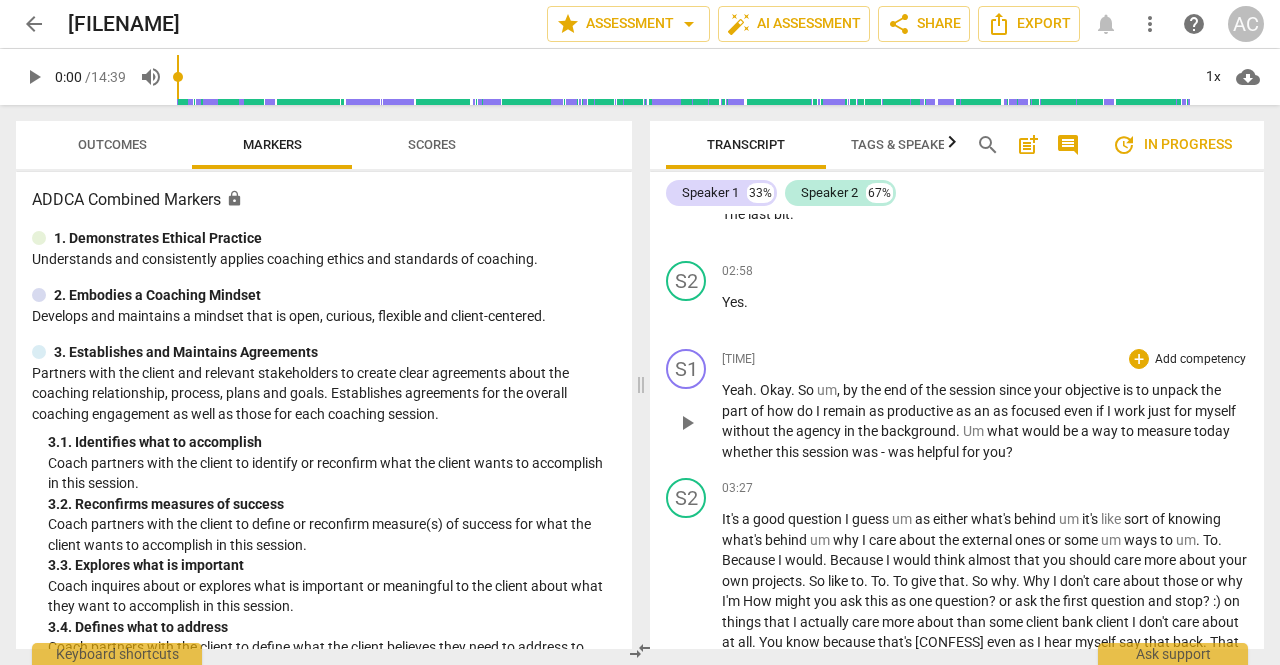 click on "an" at bounding box center [983, 411] 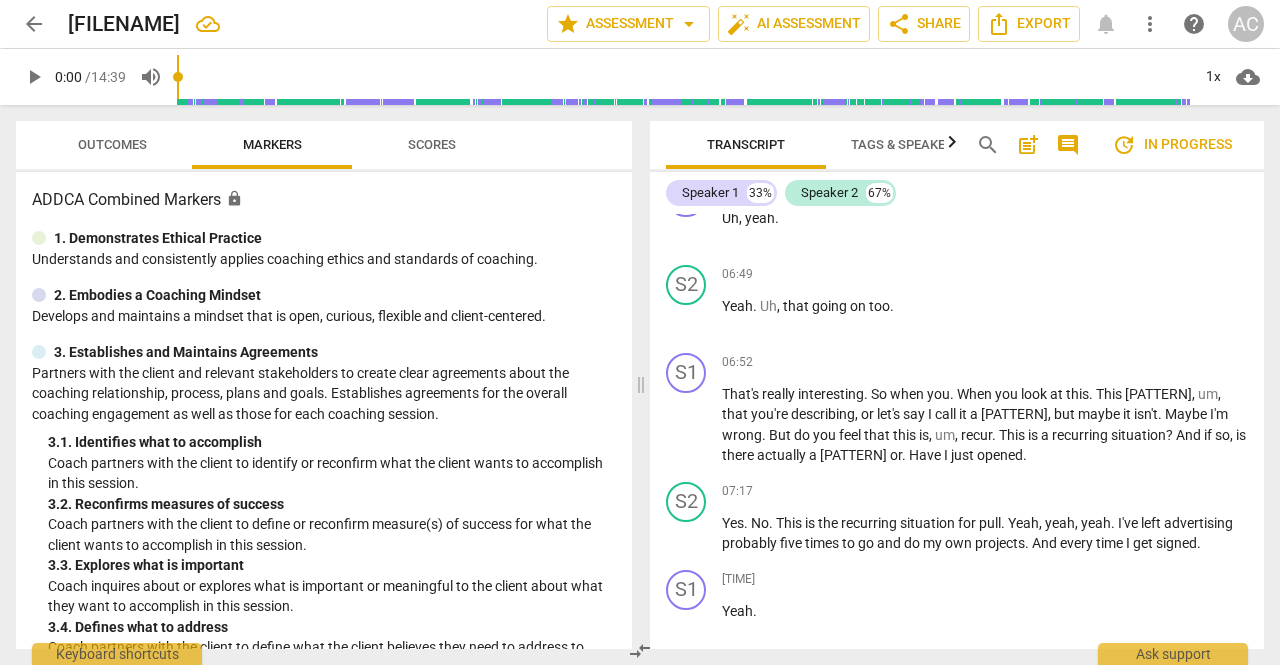 scroll, scrollTop: 4531, scrollLeft: 0, axis: vertical 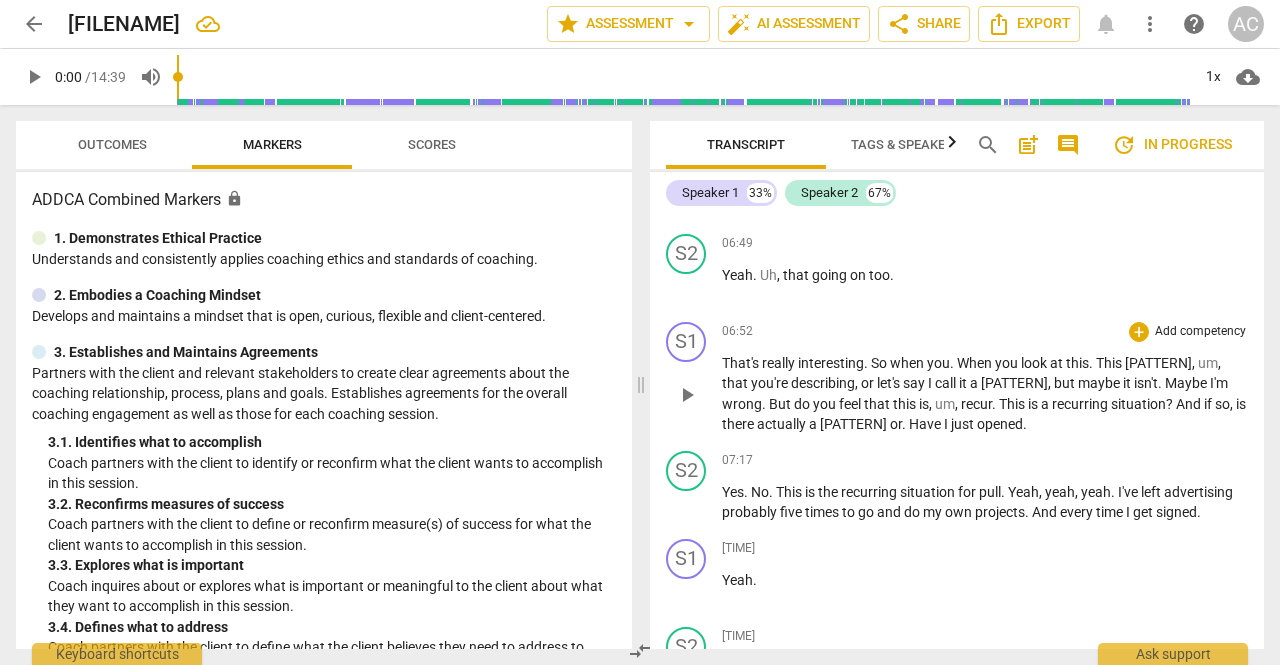 drag, startPoint x: 952, startPoint y: 358, endPoint x: 1084, endPoint y: 245, distance: 173.76134 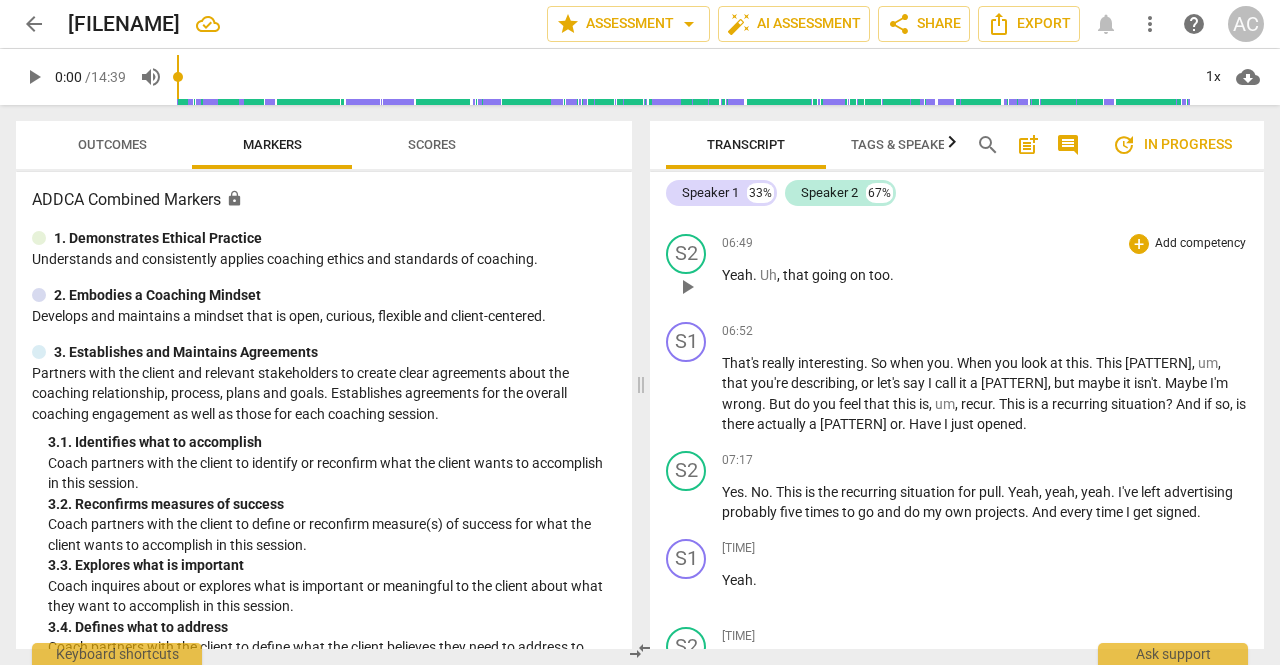 click on "[MENTAL]" at bounding box center (985, 394) 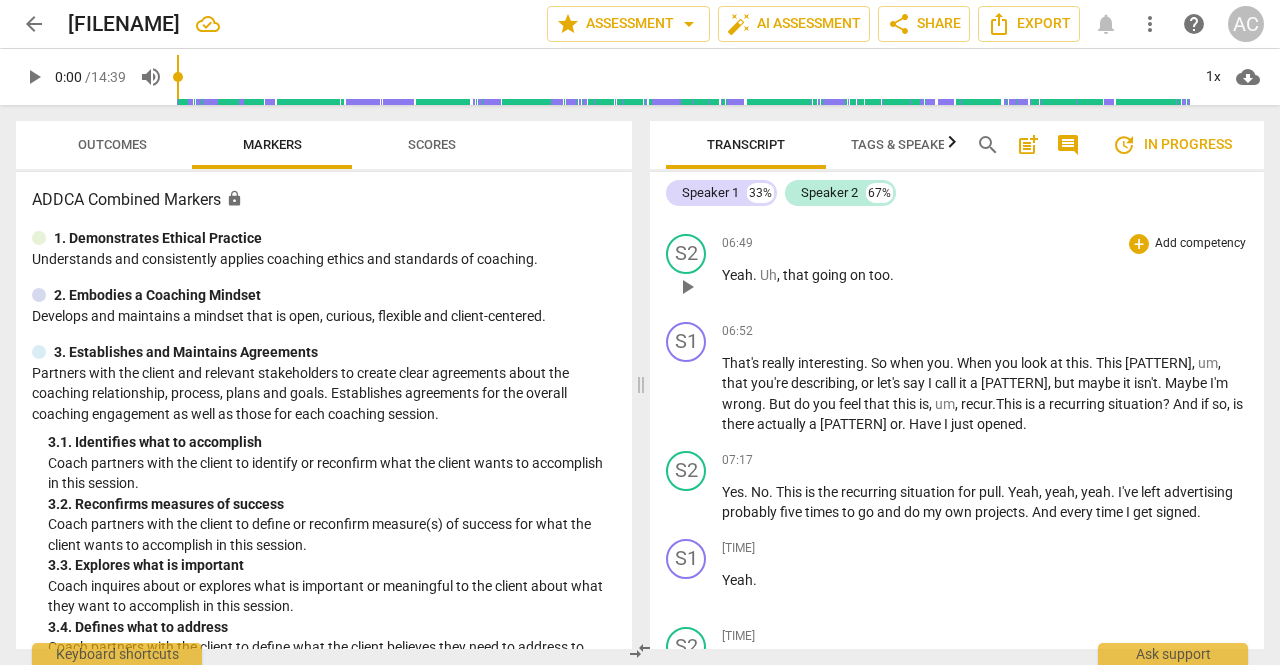 type 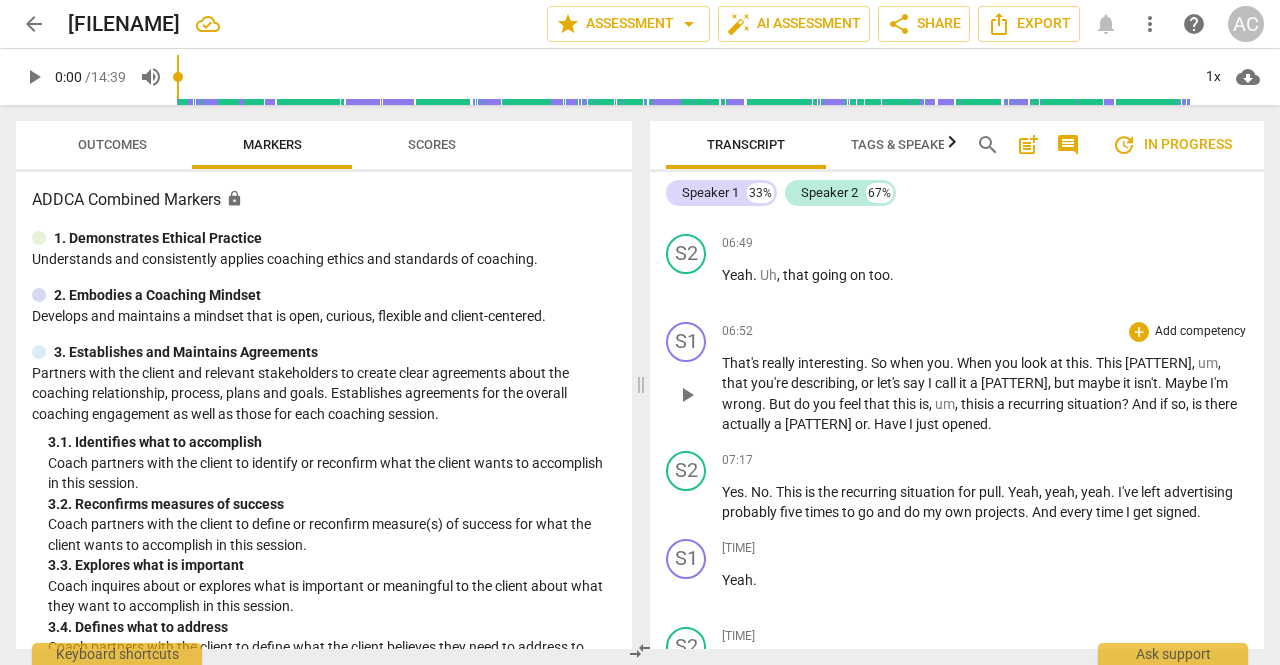 click on "Have" at bounding box center (891, 424) 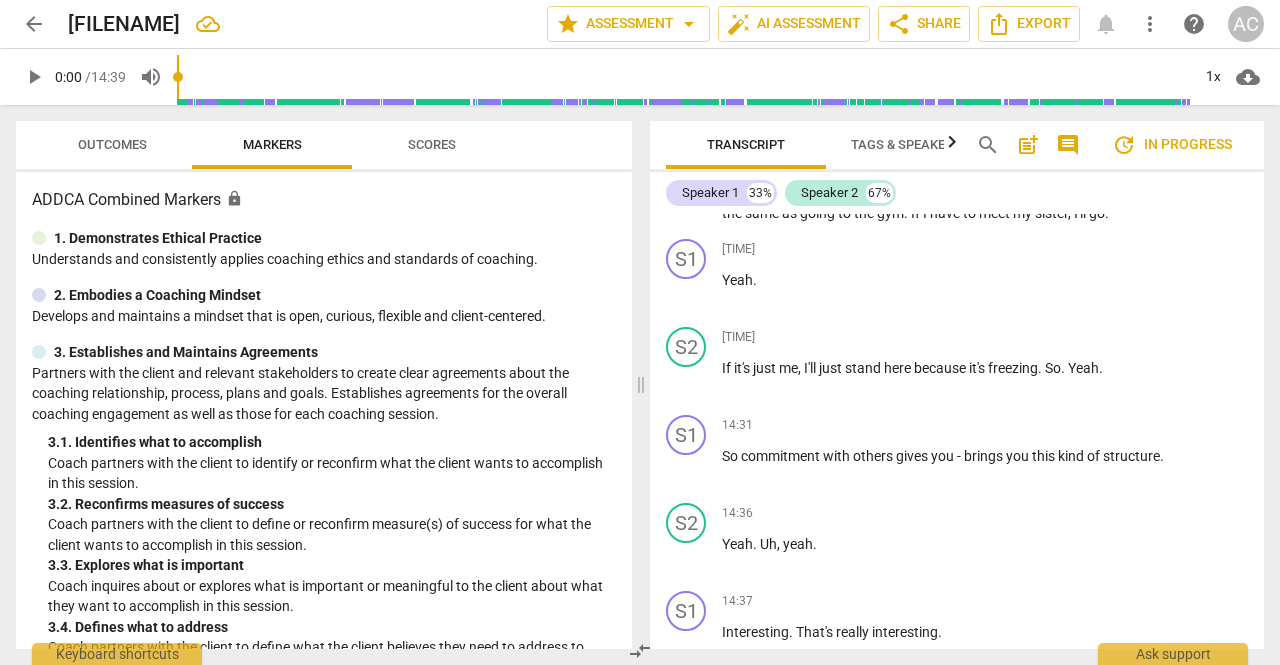 scroll, scrollTop: 10239, scrollLeft: 0, axis: vertical 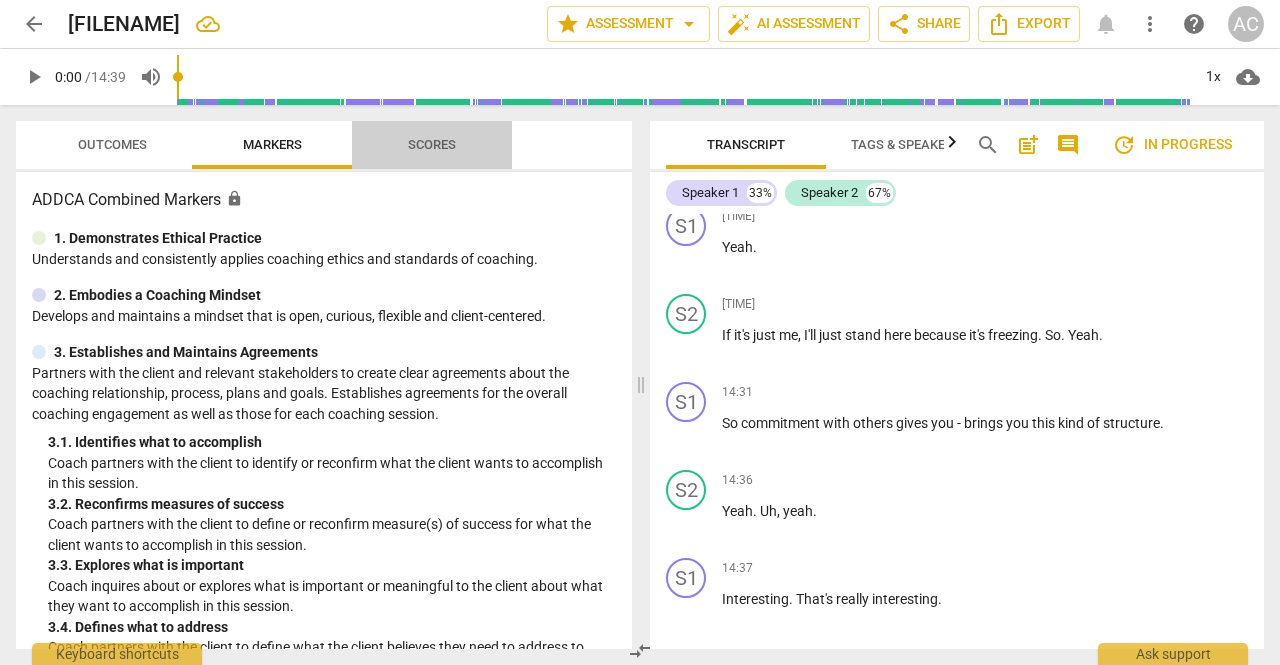 click on "Scores" at bounding box center [432, 144] 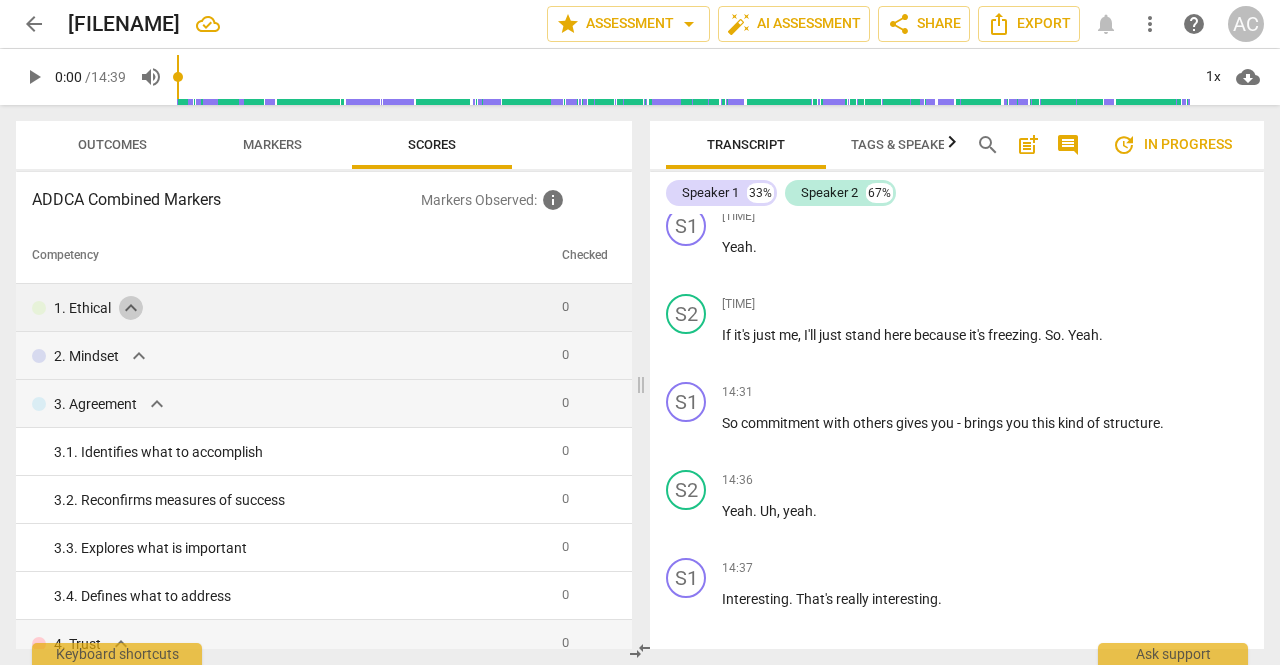click on "expand_more" at bounding box center (131, 308) 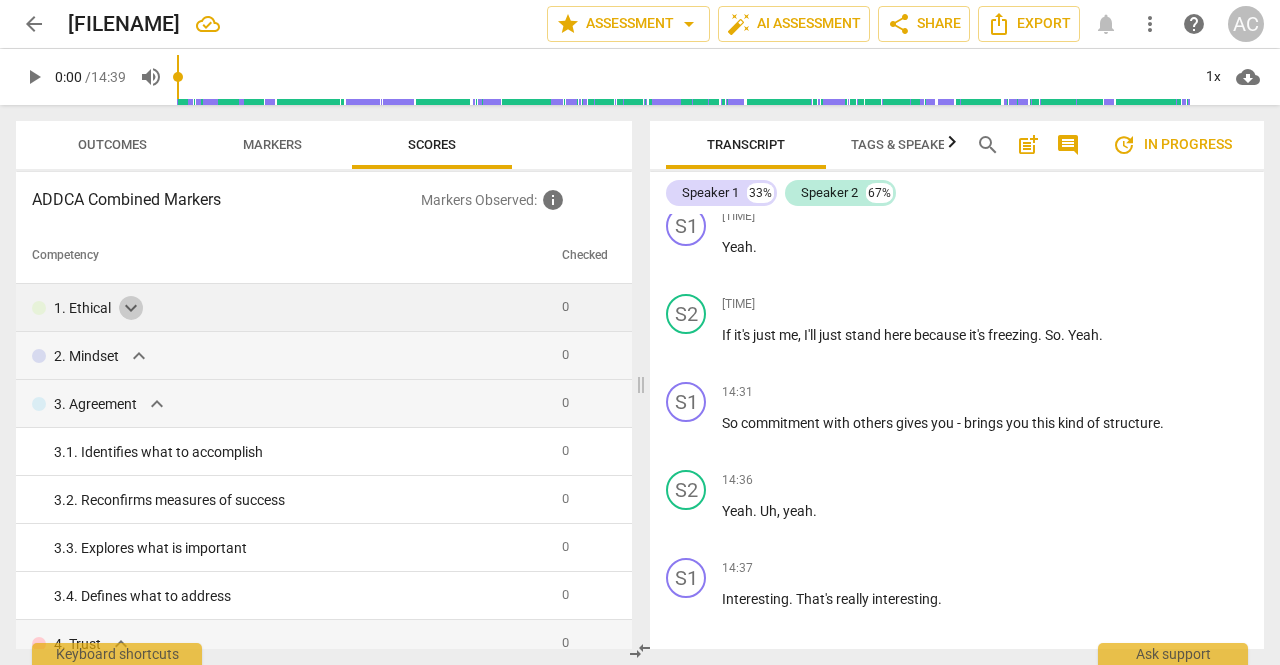 click on "expand_more" at bounding box center (131, 308) 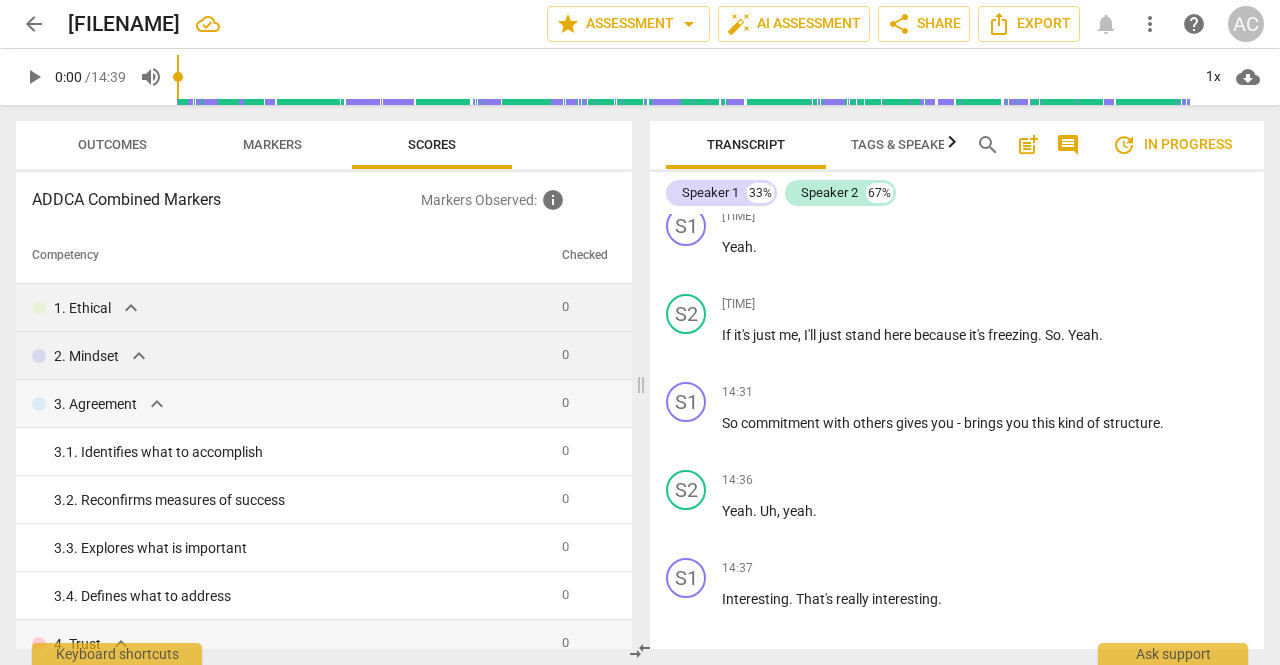 click on "expand_more" at bounding box center [139, 356] 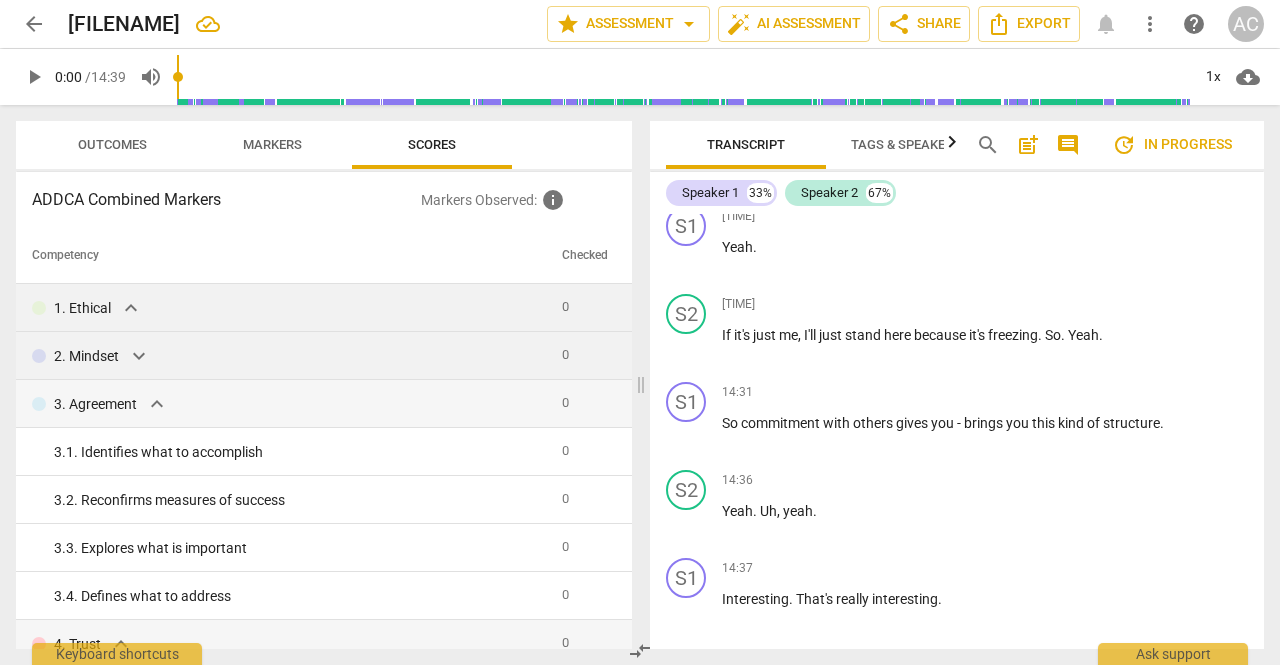 click on "expand_more" at bounding box center [139, 356] 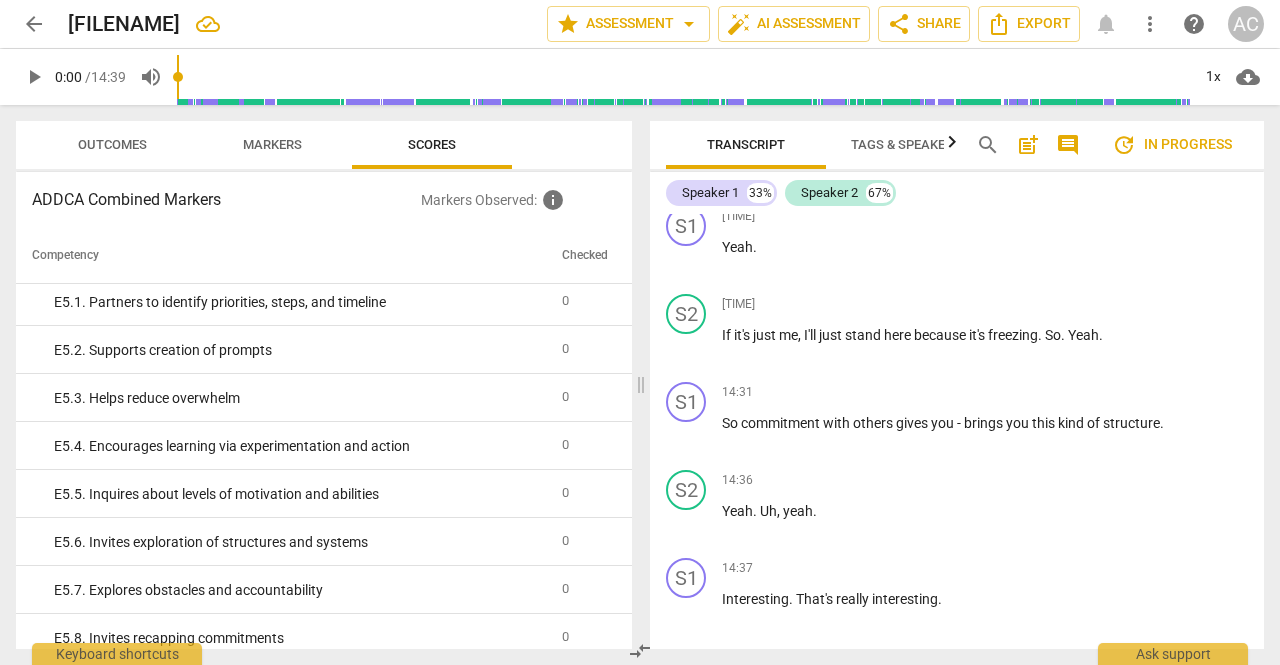 scroll, scrollTop: 4016, scrollLeft: 0, axis: vertical 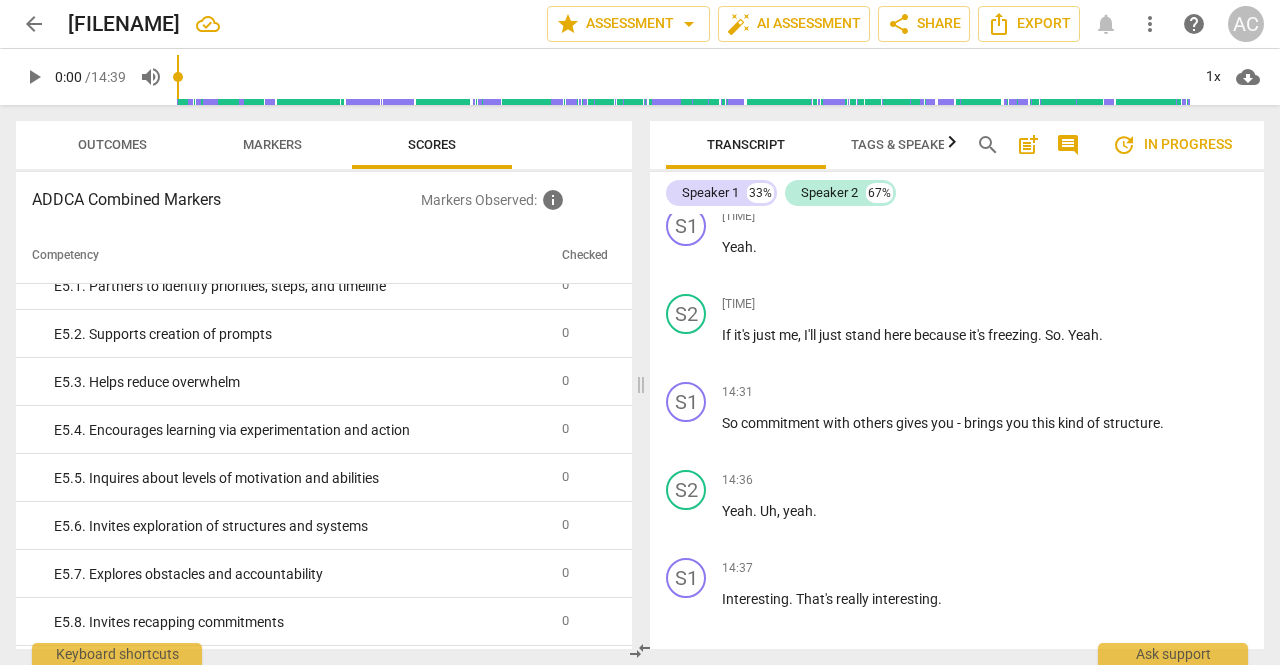 click on "arrow_back" at bounding box center [34, 24] 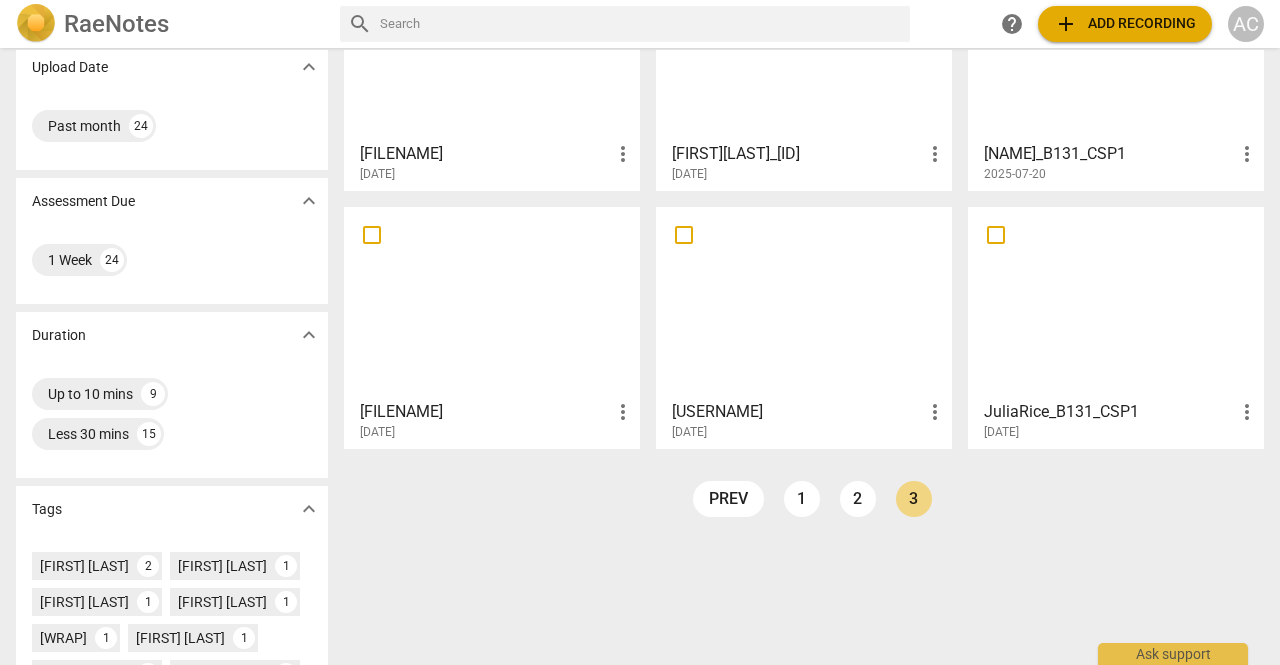 scroll, scrollTop: 183, scrollLeft: 0, axis: vertical 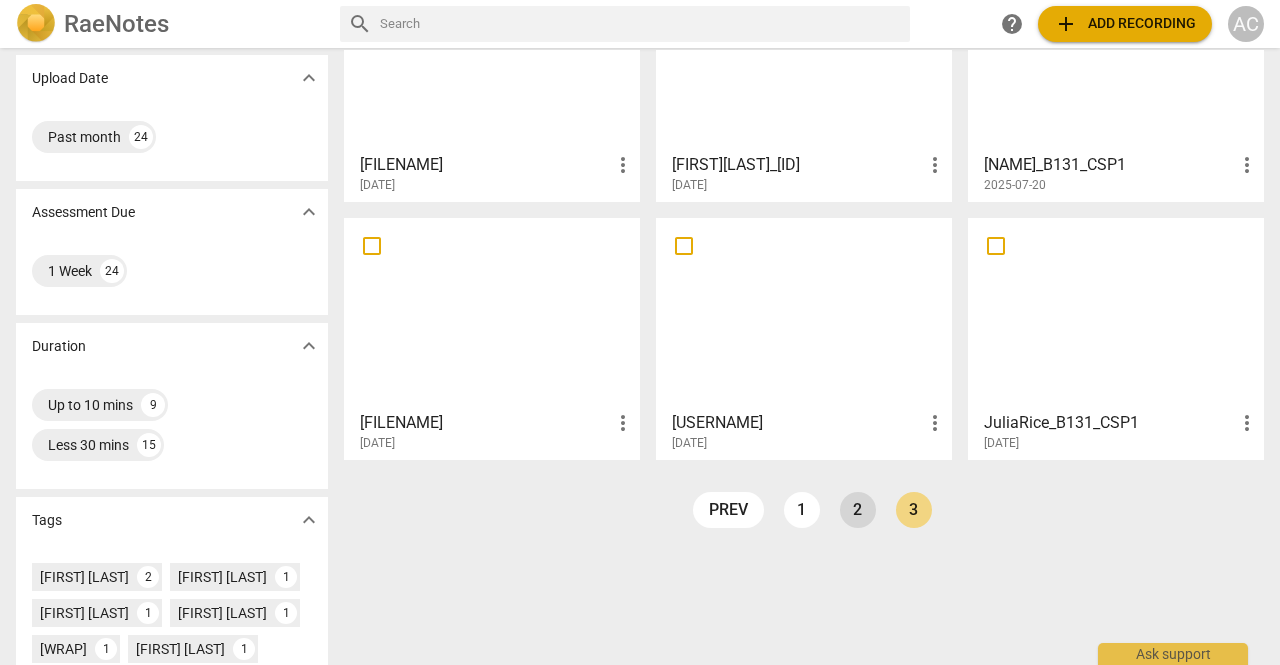 click on "2" at bounding box center (858, 510) 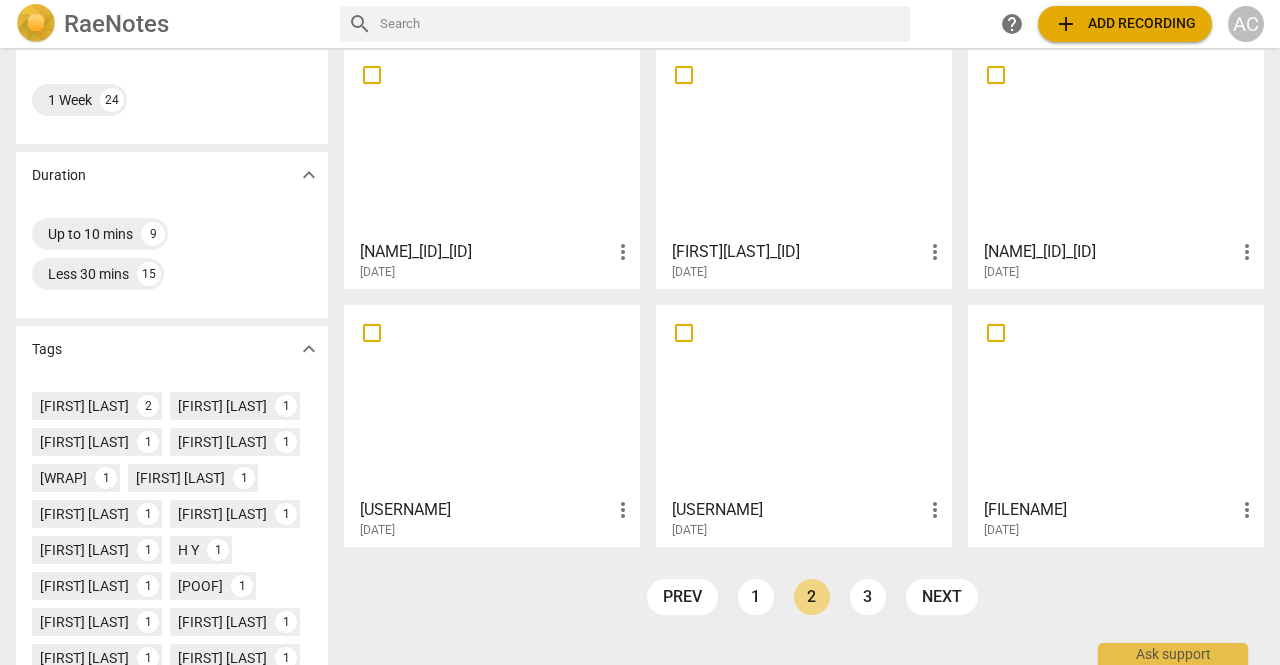 scroll, scrollTop: 352, scrollLeft: 0, axis: vertical 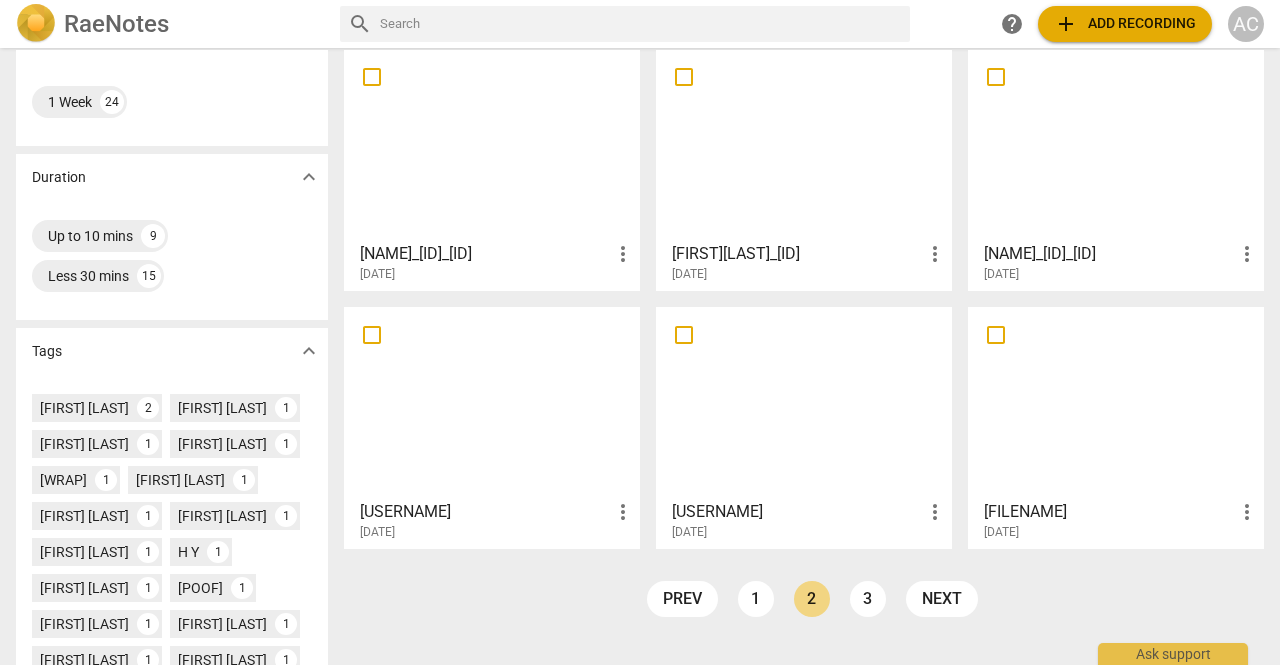 click at bounding box center (492, 402) 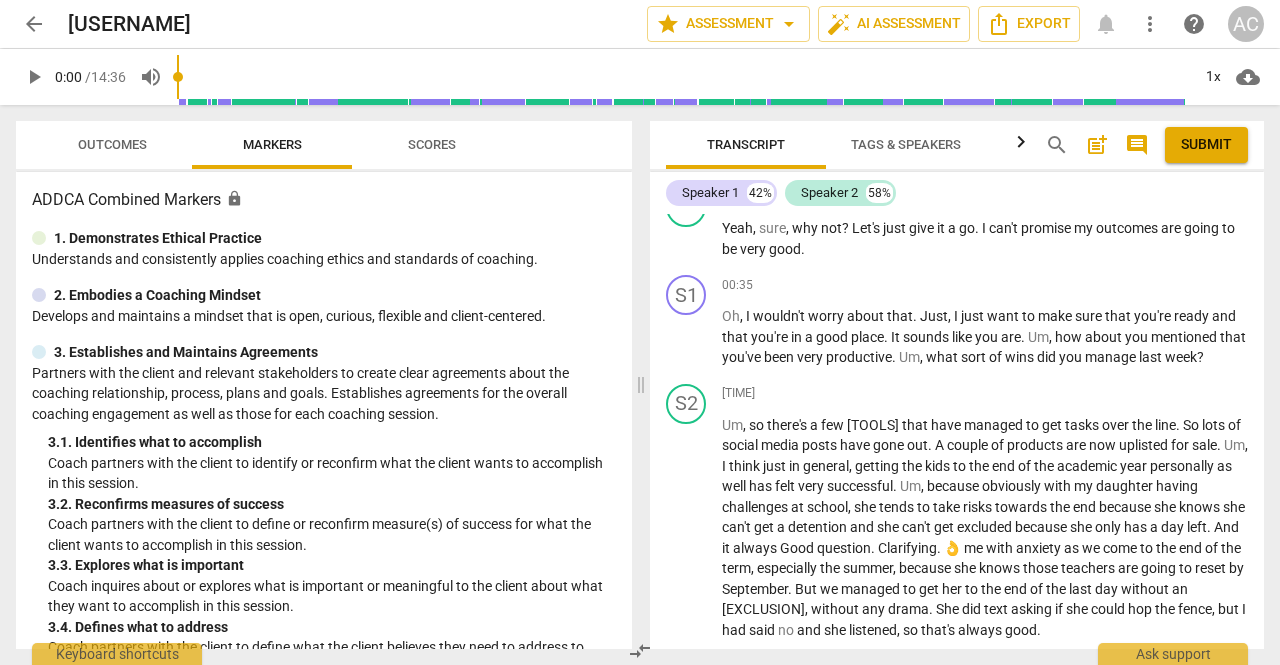 scroll, scrollTop: 0, scrollLeft: 0, axis: both 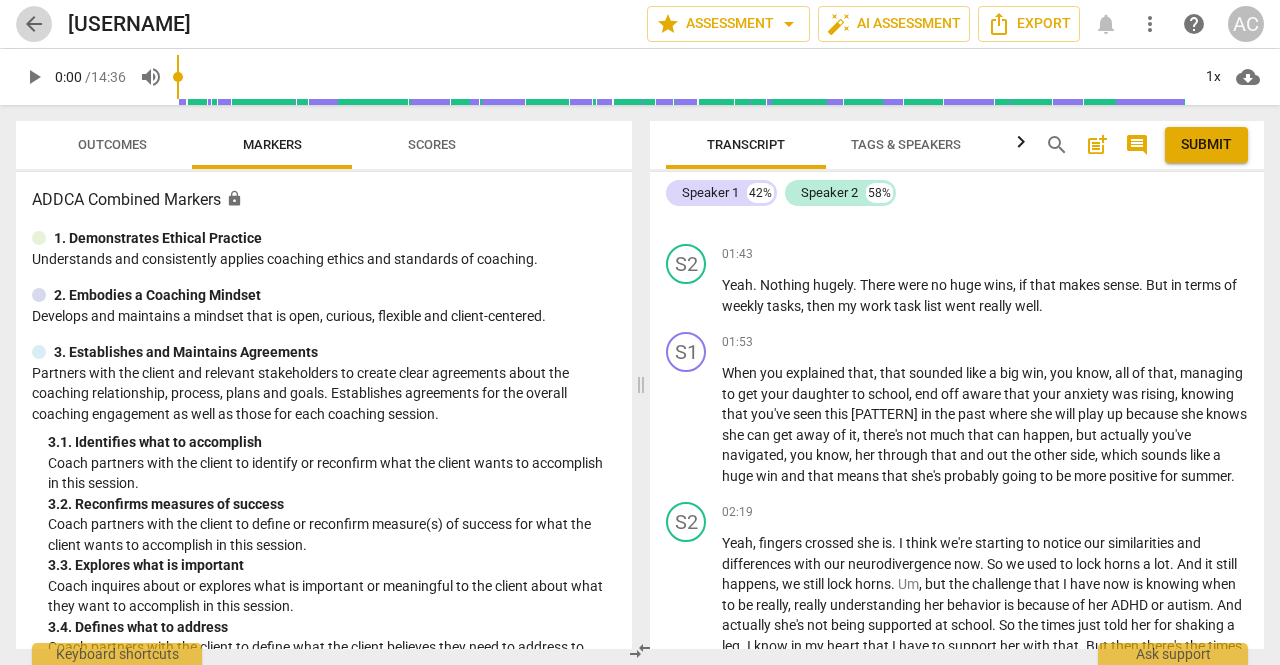 click on "arrow_back" at bounding box center [34, 24] 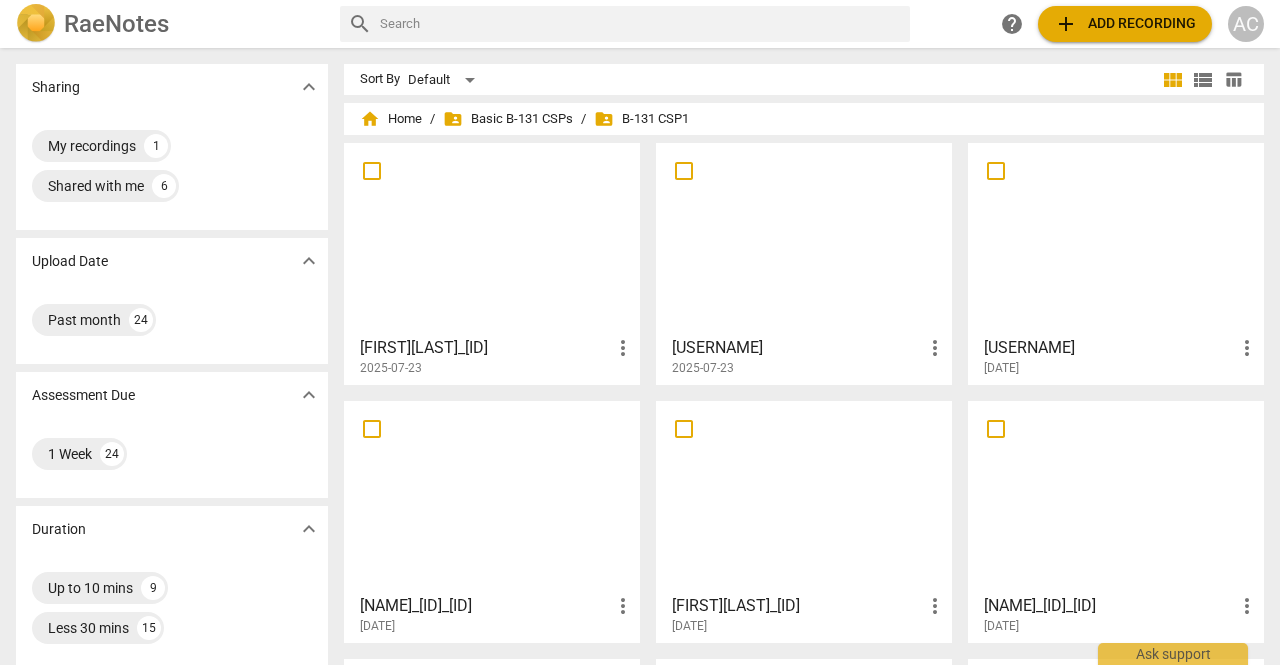 click at bounding box center (804, 496) 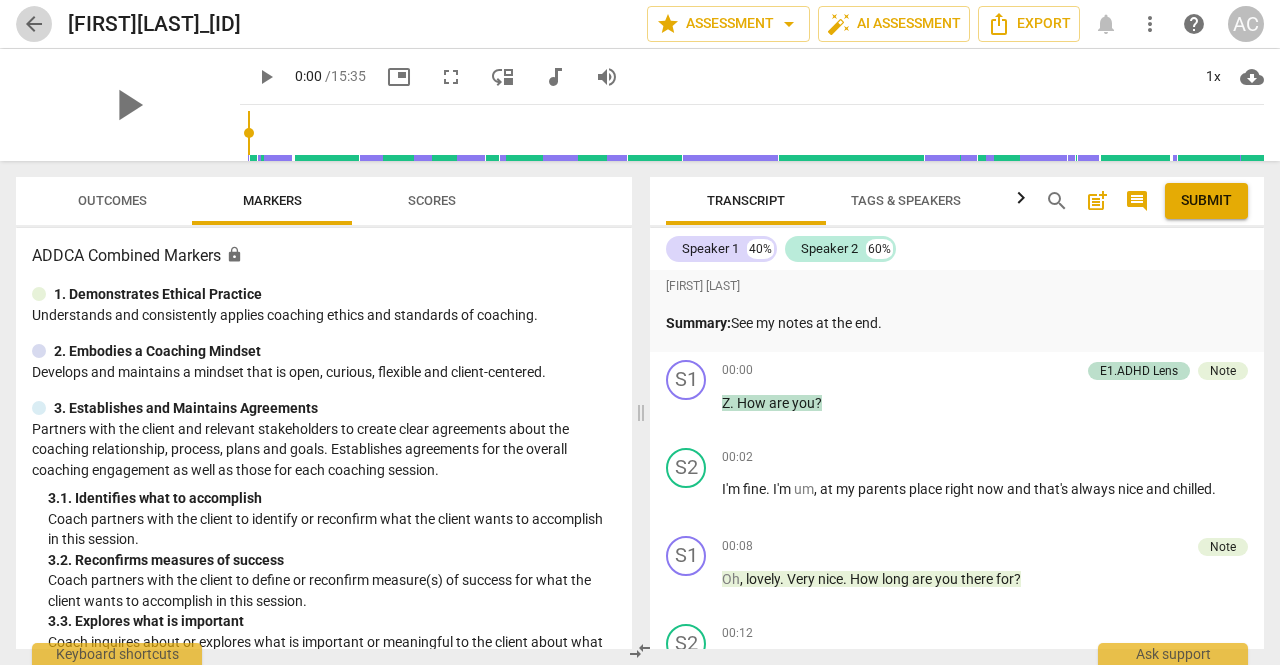 click on "arrow_back" at bounding box center [34, 24] 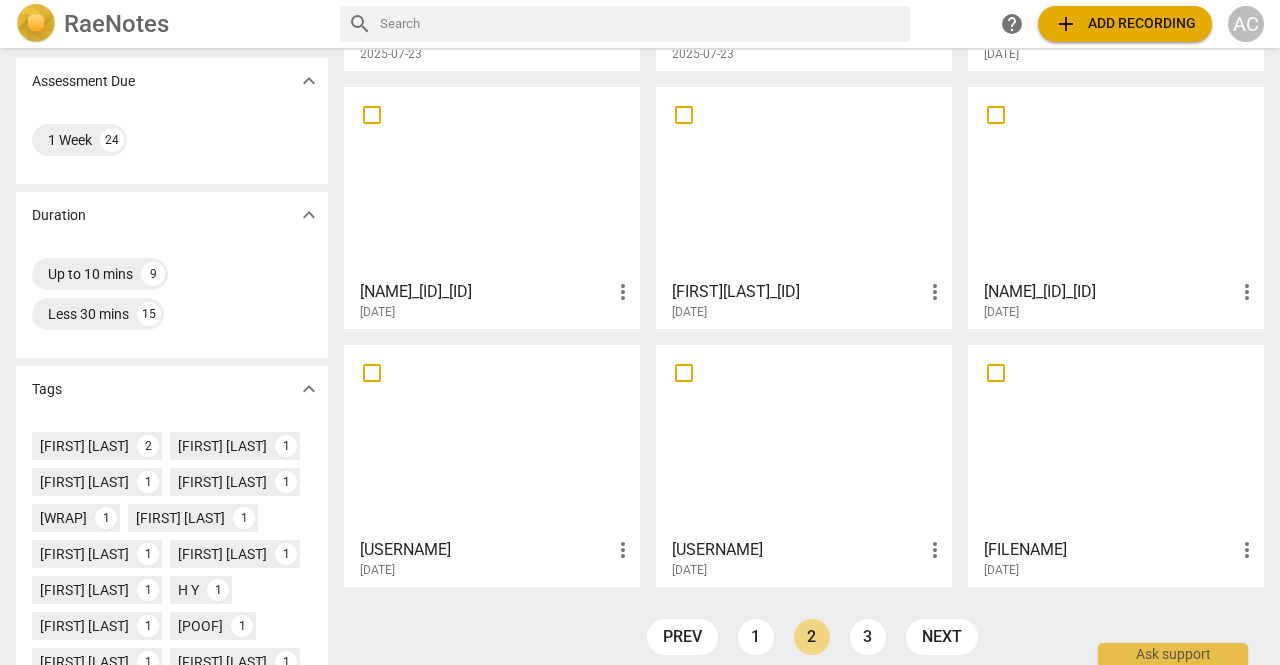 scroll, scrollTop: 462, scrollLeft: 0, axis: vertical 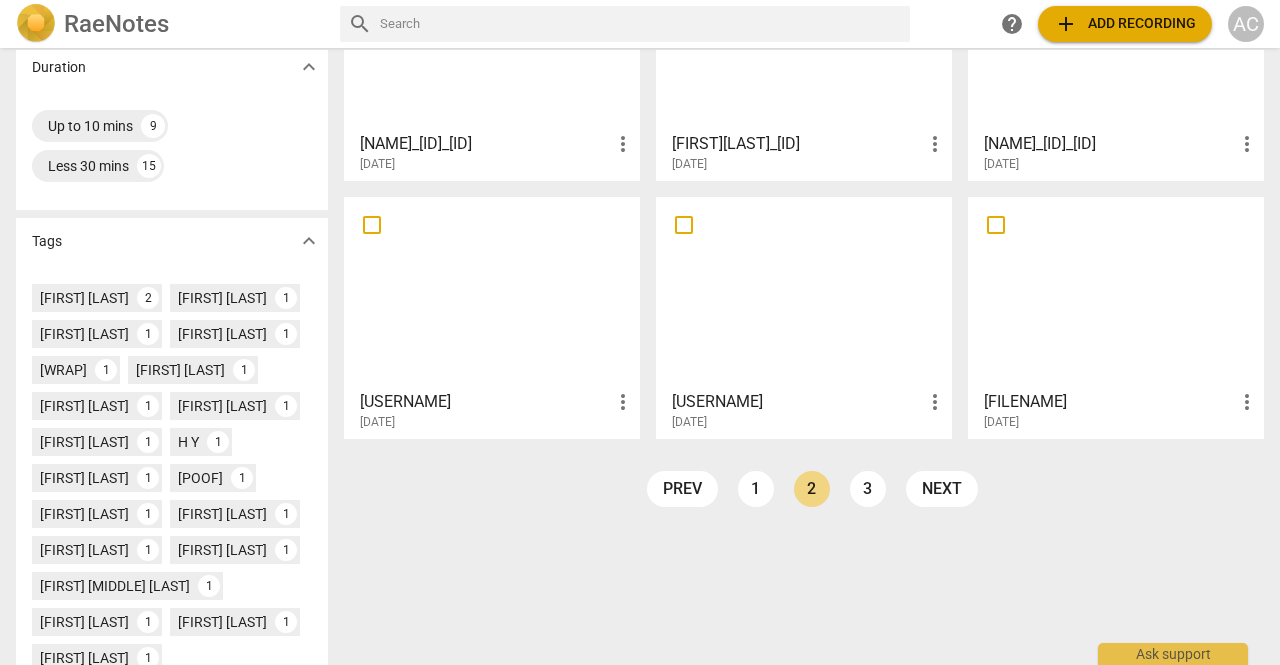 click at bounding box center (804, 292) 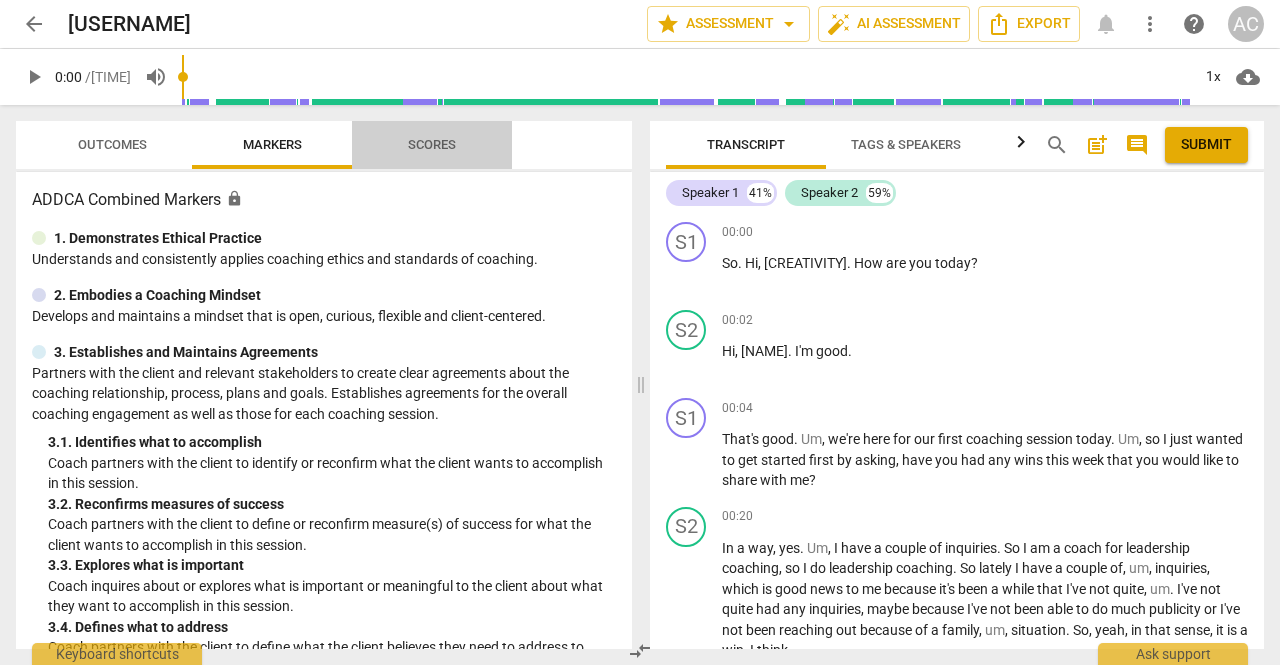 click on "Scores" at bounding box center (432, 144) 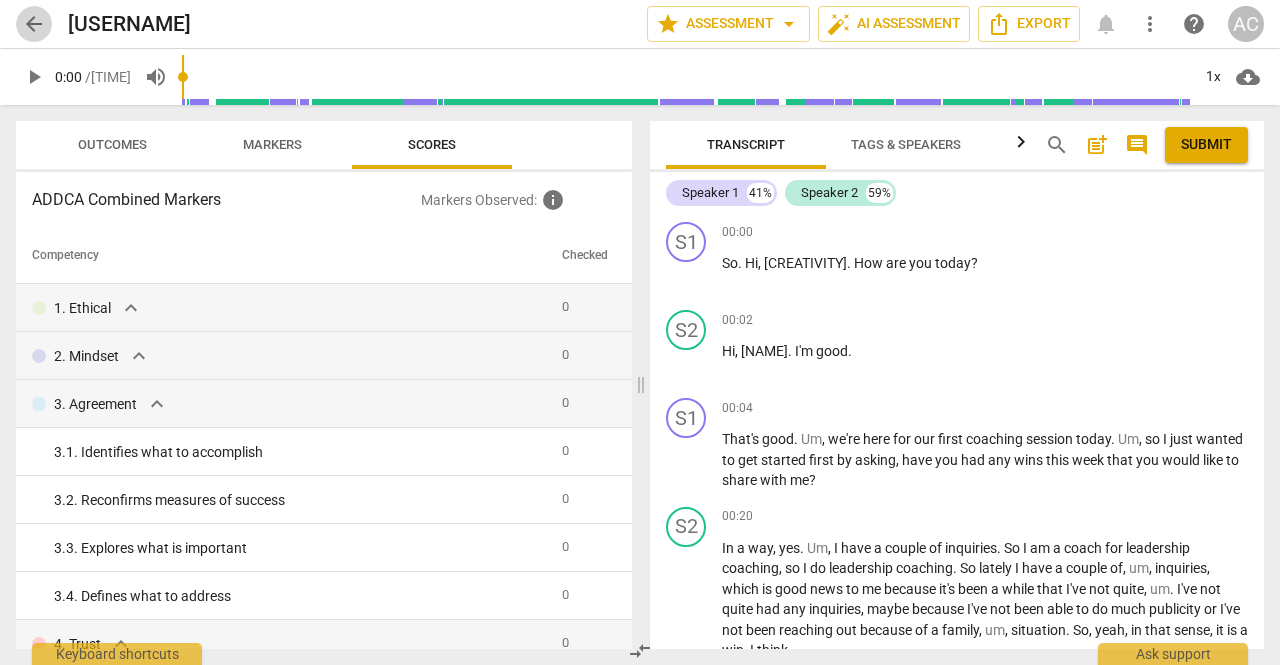 click on "arrow_back" at bounding box center (34, 24) 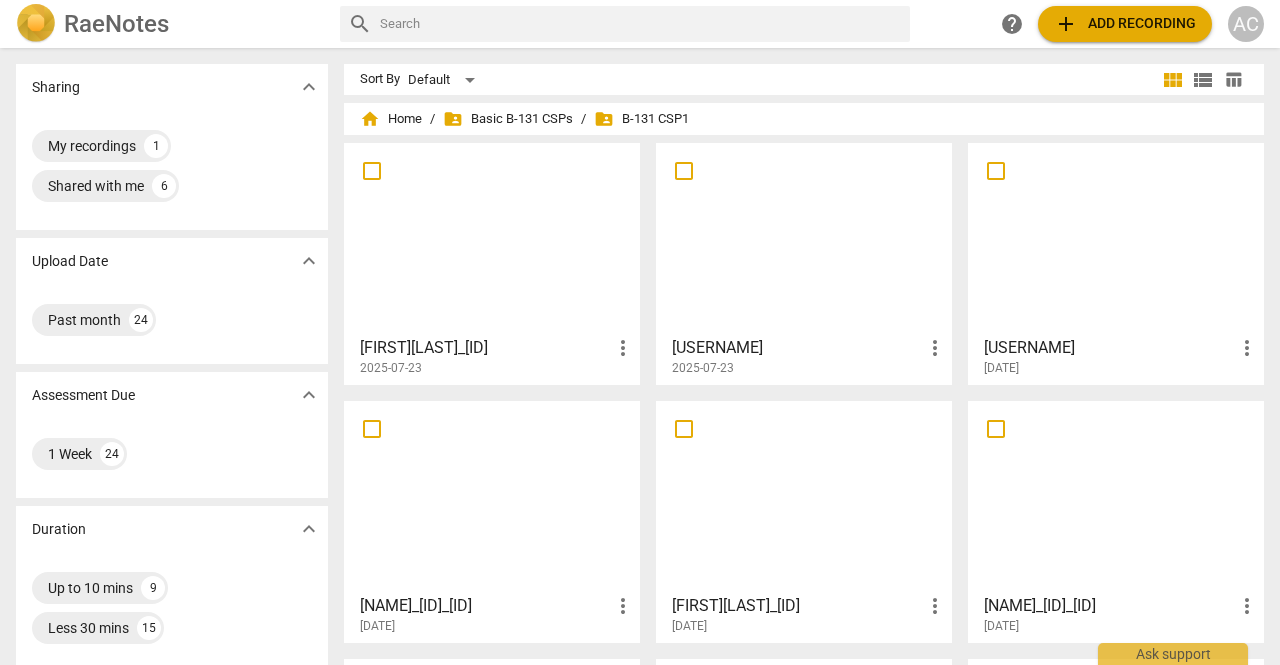 click on "AC" at bounding box center (1246, 24) 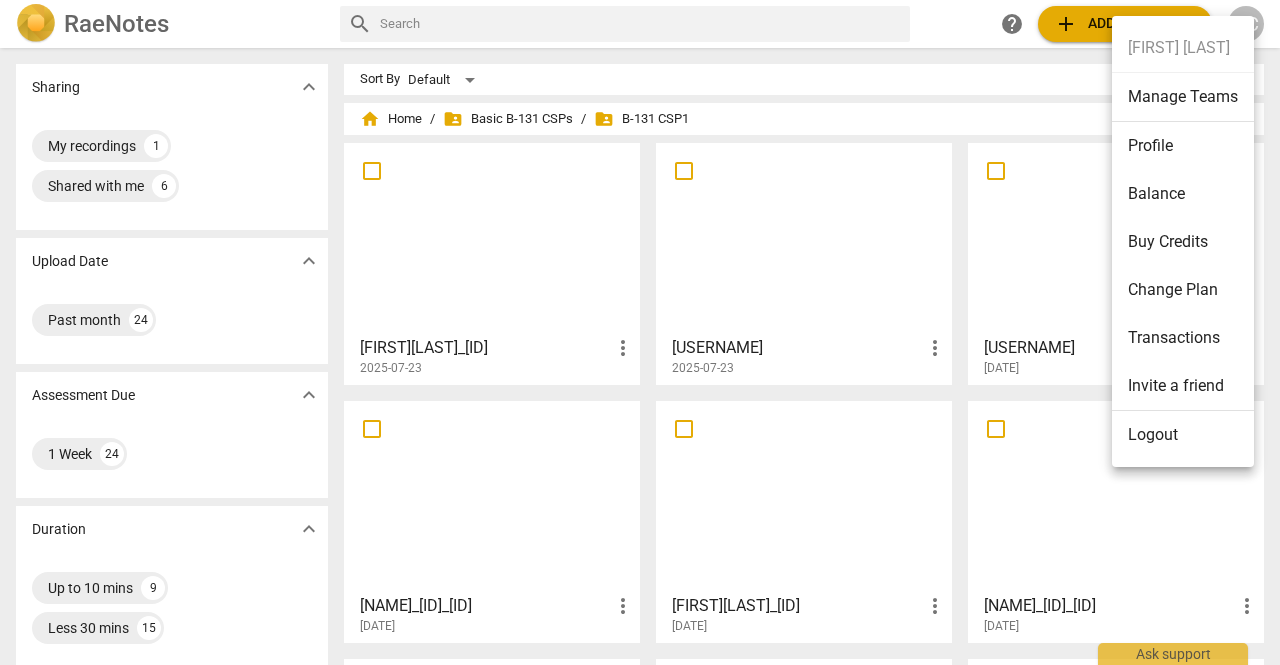 click on "Logout" at bounding box center (1183, 435) 